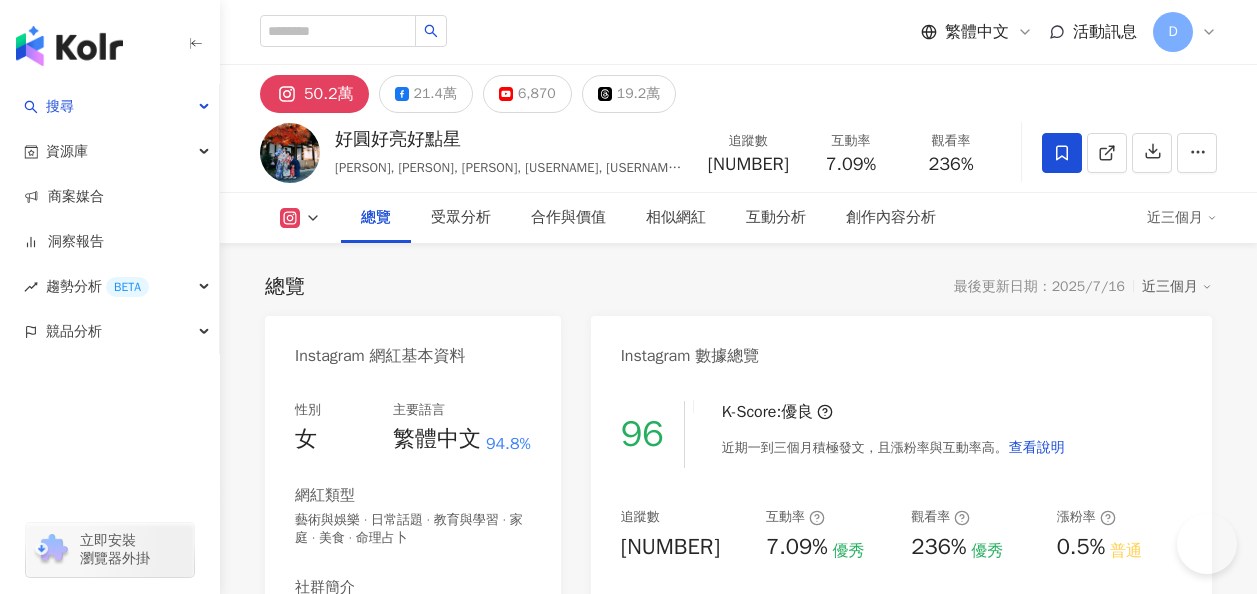 scroll, scrollTop: 199, scrollLeft: 0, axis: vertical 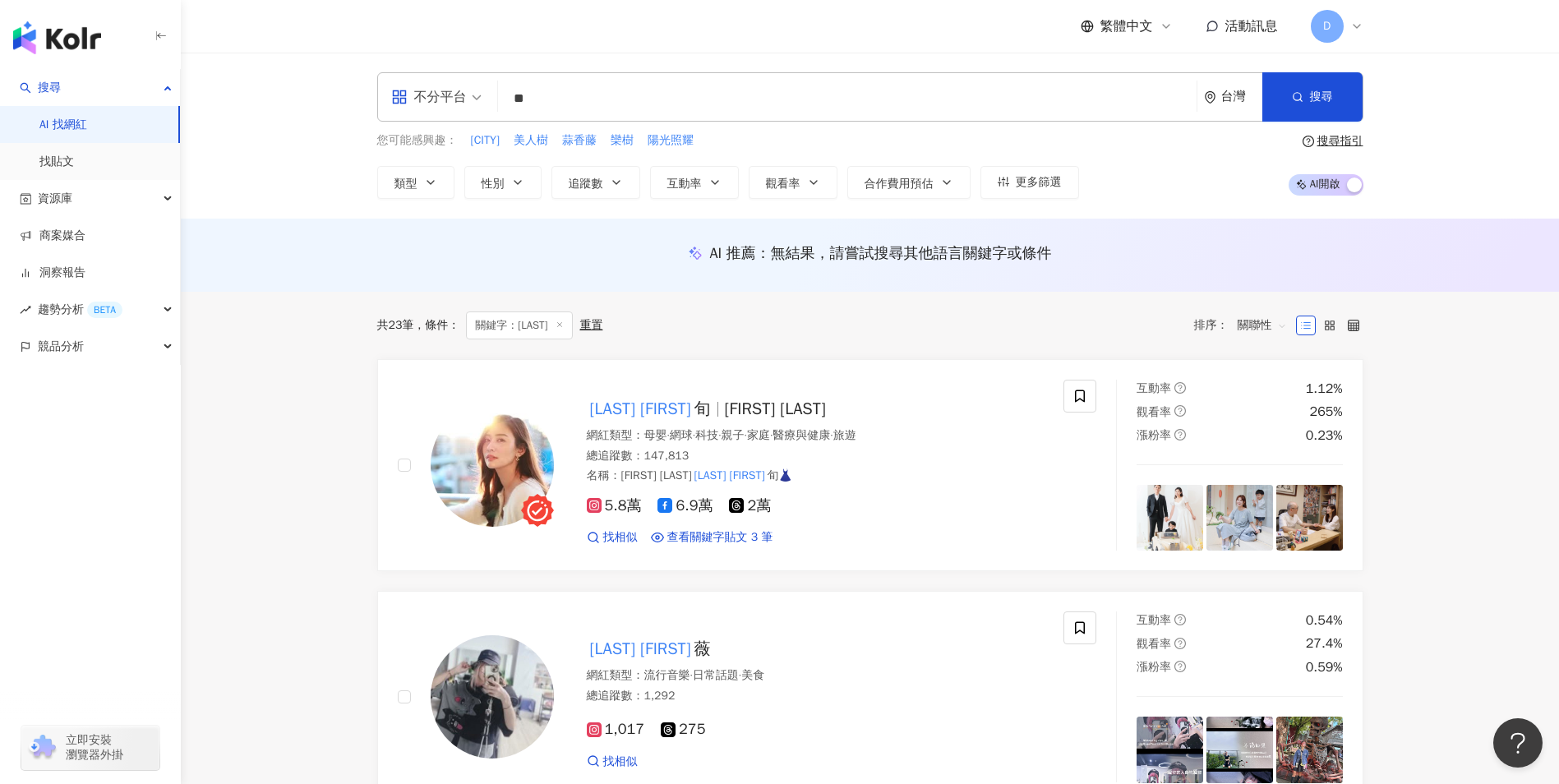 type on "**" 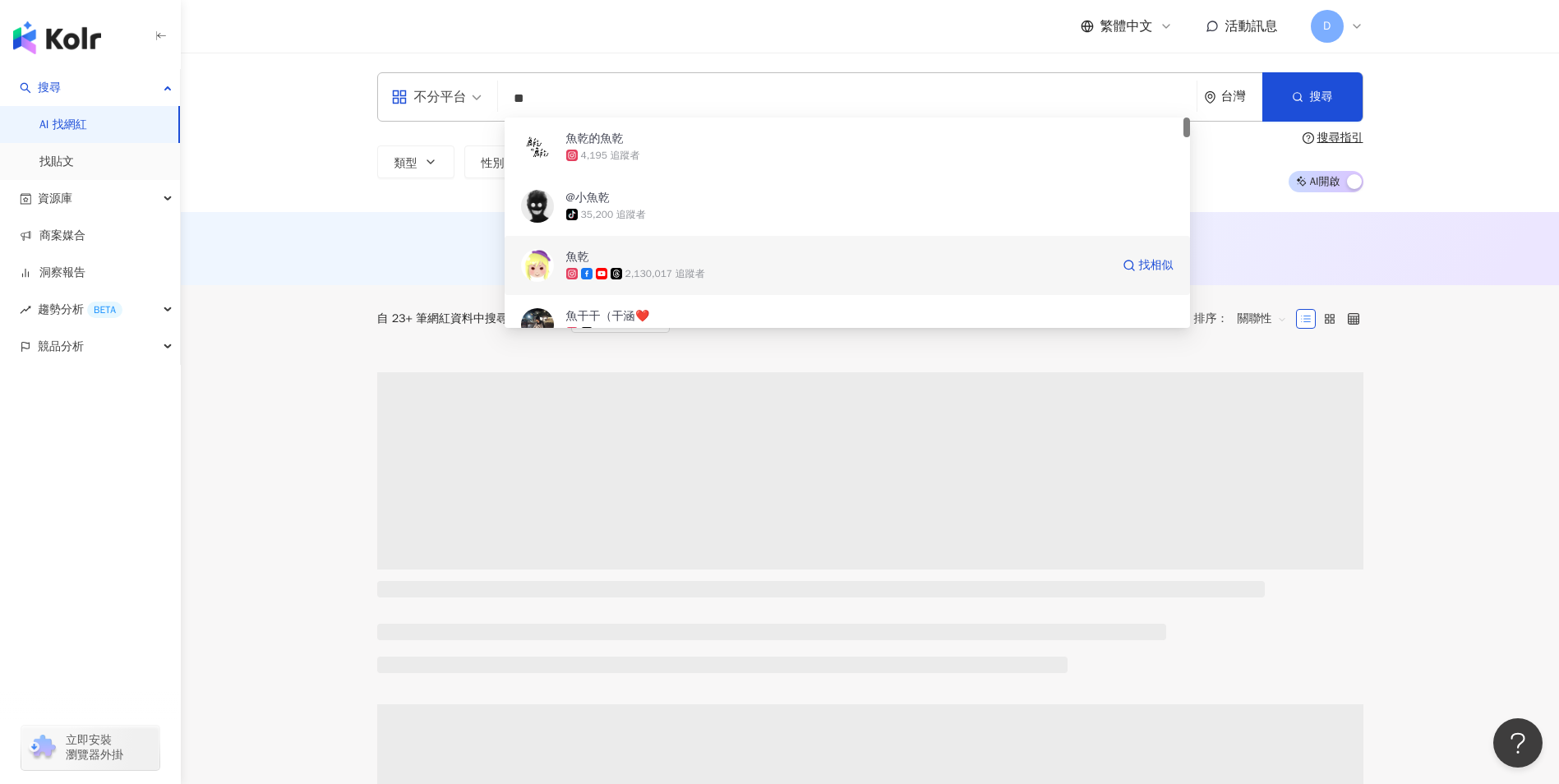 click on "2,130,017   追蹤者" at bounding box center (665, 274) 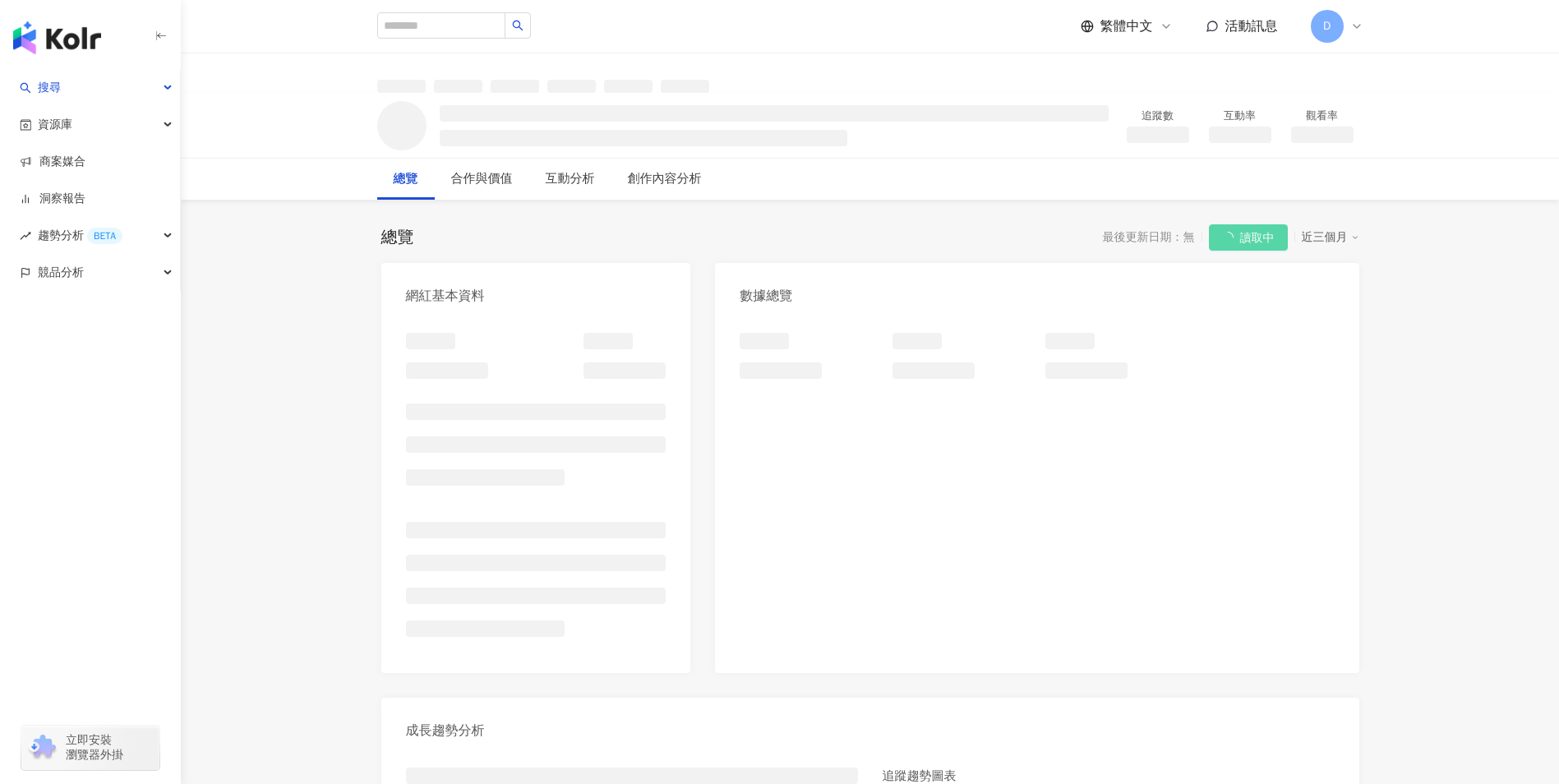 scroll, scrollTop: 0, scrollLeft: 0, axis: both 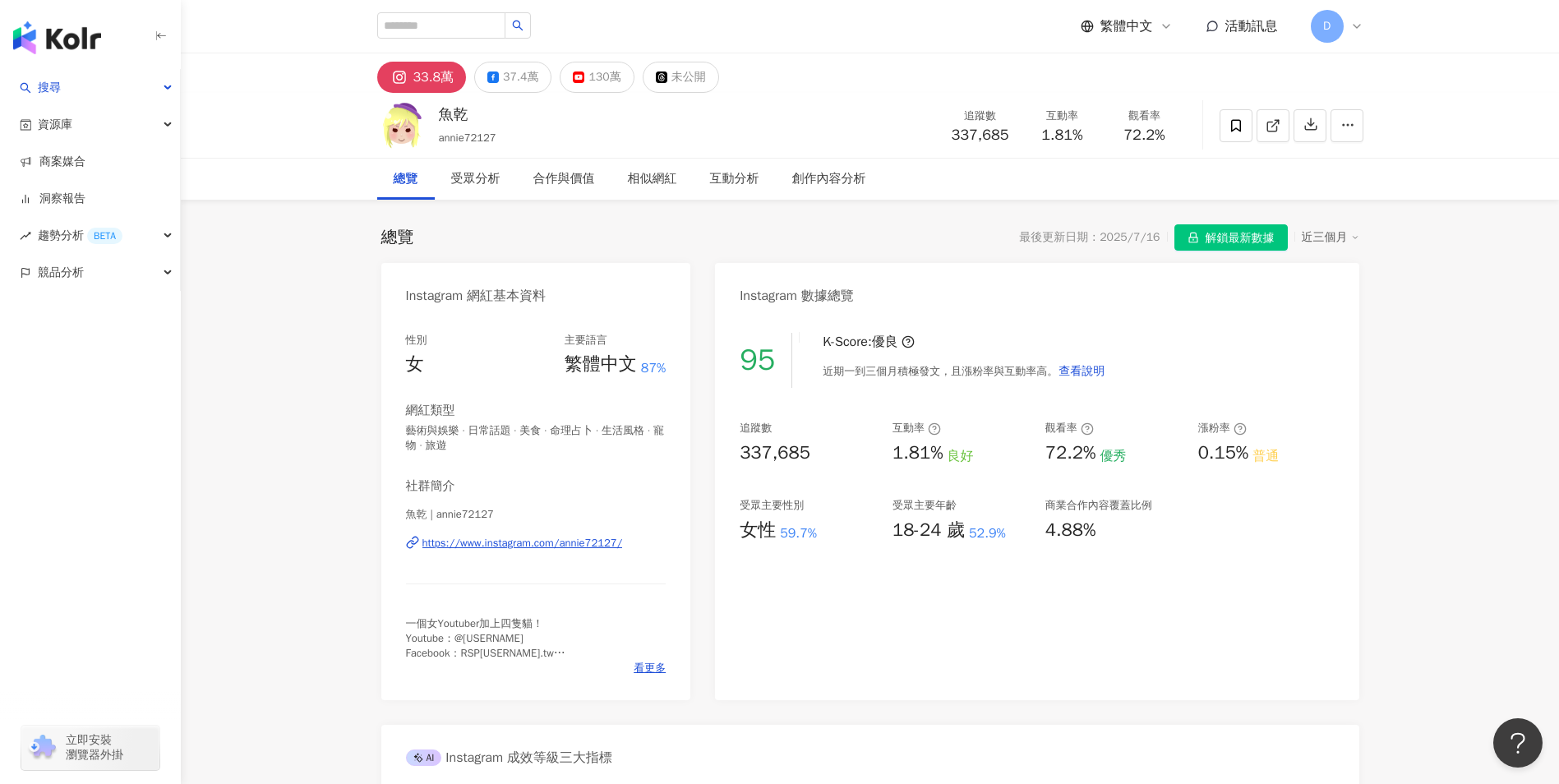 click on "總覽 最後更新日期：[DATE] 解鎖最新數據 近三個月 Instagram 網紅基本資料 性別   女 主要語言   繁體中文 87% 網紅類型 藝術與娛樂 · 日常話題 · 美食 · 命理占卜 · 生活風格 · 寵物 · 旅遊 社群簡介 魚乾 | annie72127 https://www.instagram.com/annie72127/ 一個女Youtuber加上四隻貓！
Youtube：@annie72127
Facebook：RSPannie72127.tw
🔻最新影片🎞️🔻 看更多 Instagram 數據總覽 95 K-Score :   優良 近期一到三個月積極發文，且漲粉率與互動率高。 查看說明 追蹤數   337,685 互動率   1.81% 良好 觀看率   72.2% 優秀 漲粉率   0.15% 普通 受眾主要性別   女性 59.7% 受眾主要年齡   18-24 歲 52.9% 商業合作內容覆蓋比例   4.88% AI Instagram 成效等級三大指標 互動率 1.81% 良好 同等級網紅的互動率中位數為  0.89% 觀看率 72.2% 優秀 同等級網紅的觀看率中位數為  6.87% 漲粉率 0.15% 普通 同等級網紅的漲粉率中位數為  0.5%" at bounding box center (870, 862) 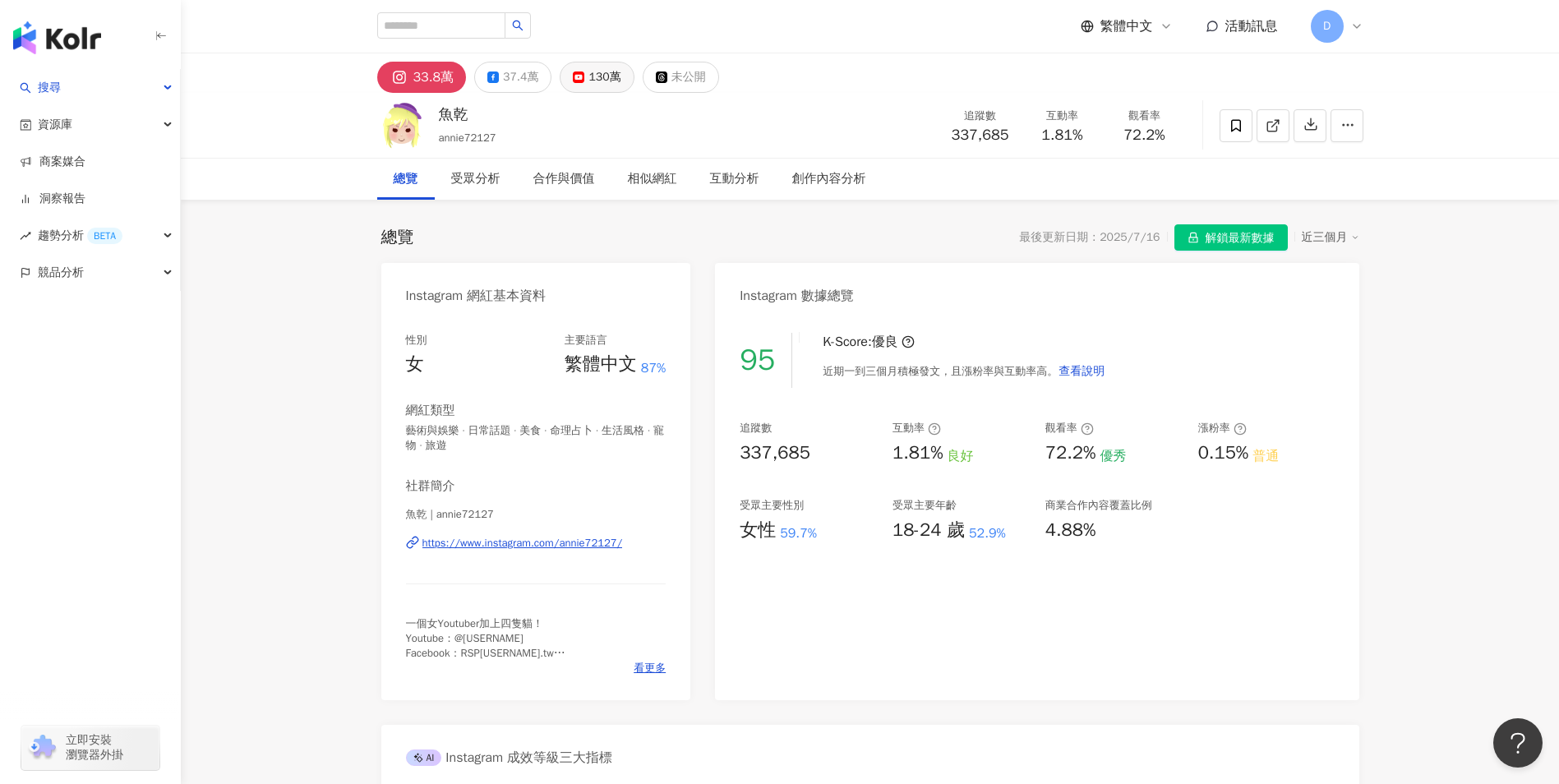 click on "130萬" at bounding box center [604, 77] 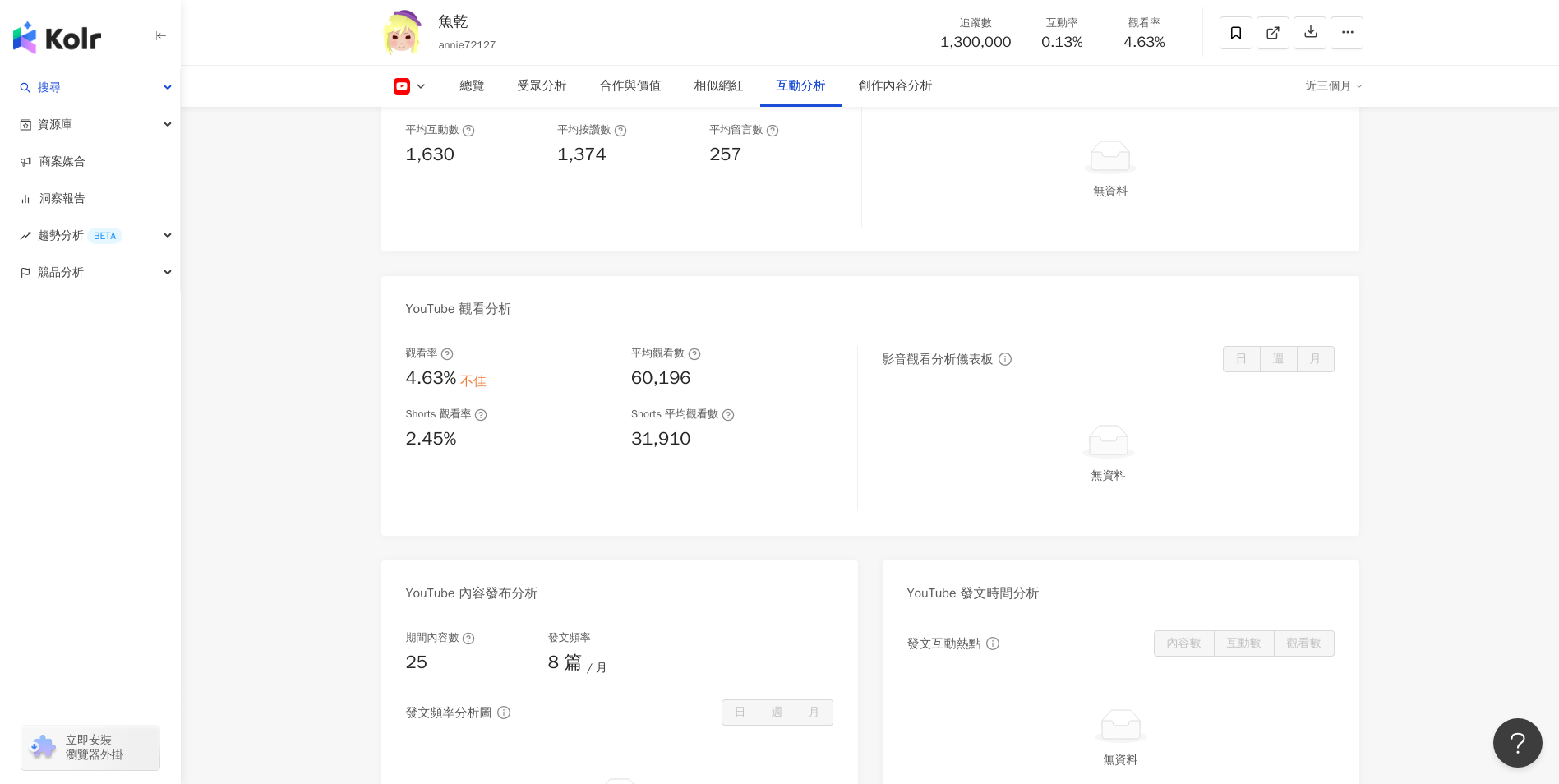 scroll, scrollTop: 2774, scrollLeft: 0, axis: vertical 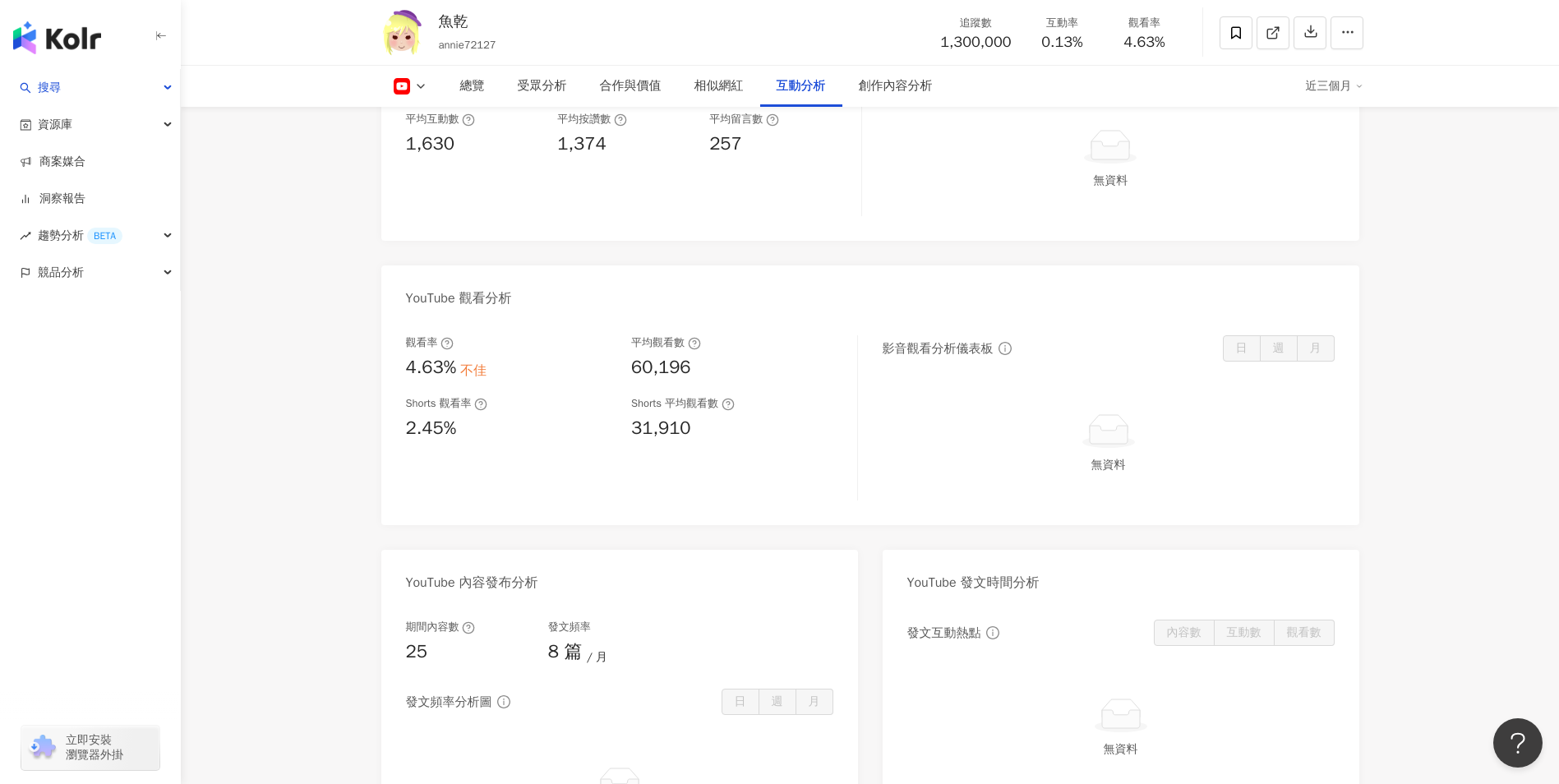 click on "33.8萬 37.4萬 130萬 未公開 魚乾 annie72127 追蹤數 1,300,000 互動率 0.13% 觀看率 4.63% 總覽 受眾分析 合作與價值 相似網紅 互動分析 創作內容分析 近三個月 總覽 最後更新日期：2025/7/16 解鎖最新數據 近三個月 YouTube 網紅基本資料 性別   女 主要語言   繁體中文 87% 網紅類型 藝術與娛樂 · 日常話題 · 美食 · 命理占卜 · 生活風格 · 寵物 · 旅遊 社群簡介 魚乾 | @annie72127 | RSPannie72127 https://www.youtube.com/channel/UCpgt8SEyAy5tbr9BzVK8Lsg 看更多 YouTube 數據總覽 90 K-Score :   優良 近期一到三個月積極發文，且漲粉率與互動率高。 查看說明 追蹤數   1,300,000 互動率   0.13% 良好 觀看率   4.63% 不佳 漲粉率   無資料 受眾主要性別   女性 52.4% 受眾主要年齡   18-24 歲 62.3% 商業合作內容覆蓋比例   4% AI YouTube 成效等級三大指標 互動率 0.13% 良好 同等級網紅的互動率中位數為  0.09% 觀看率 4.63% 不佳 24.2% 0%" at bounding box center [869, -187] 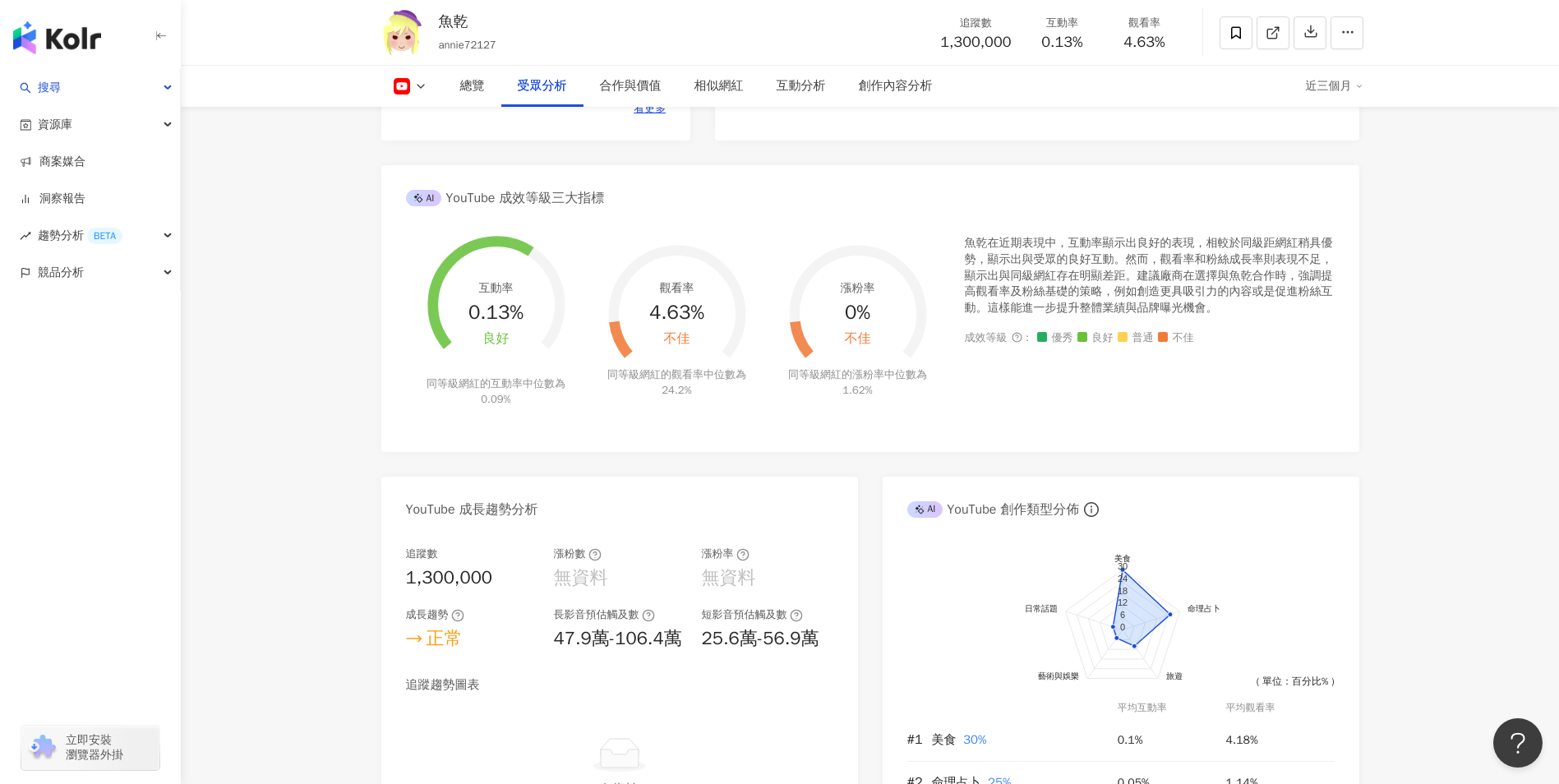 scroll, scrollTop: 0, scrollLeft: 0, axis: both 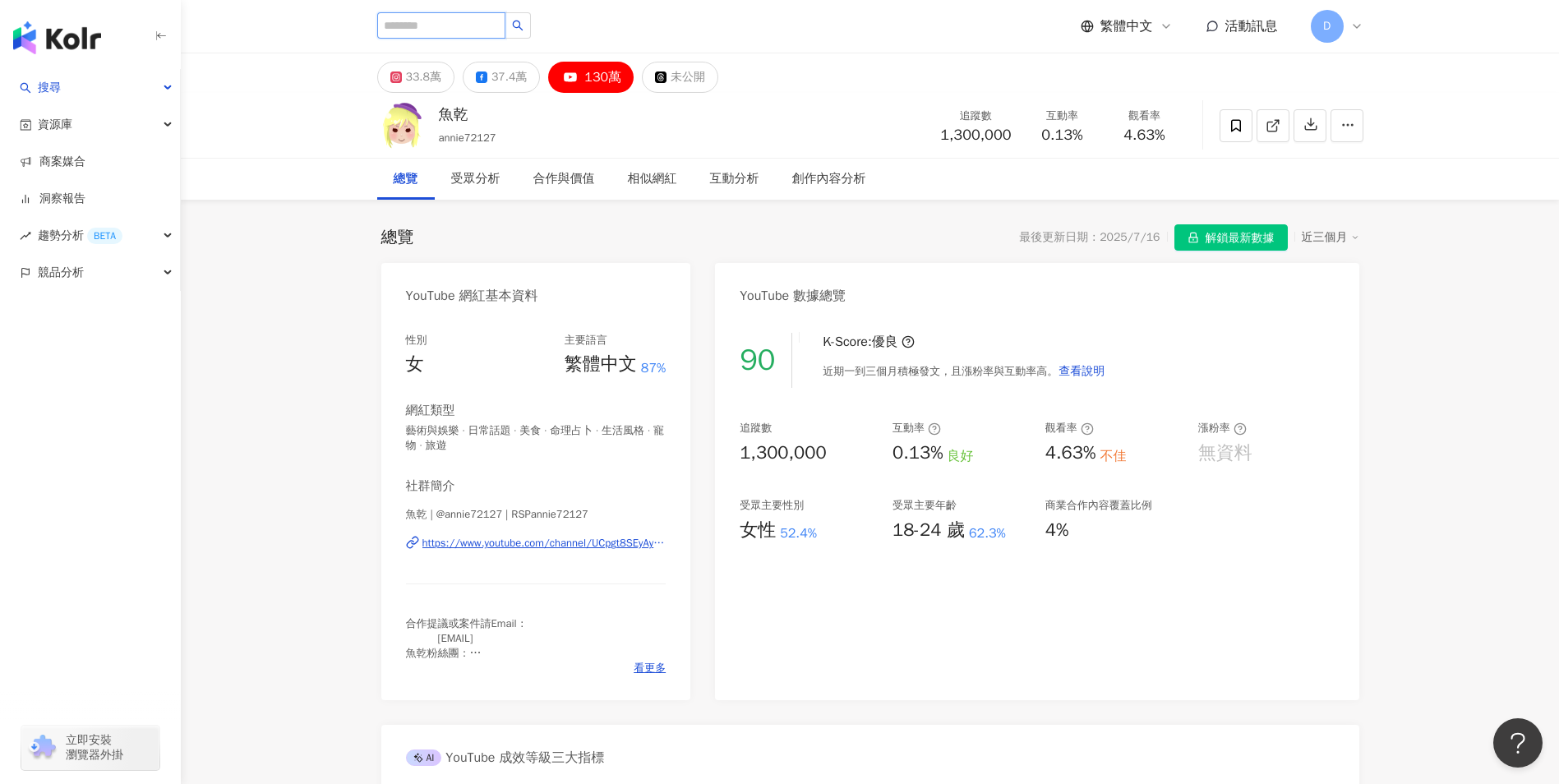 click at bounding box center [441, 25] 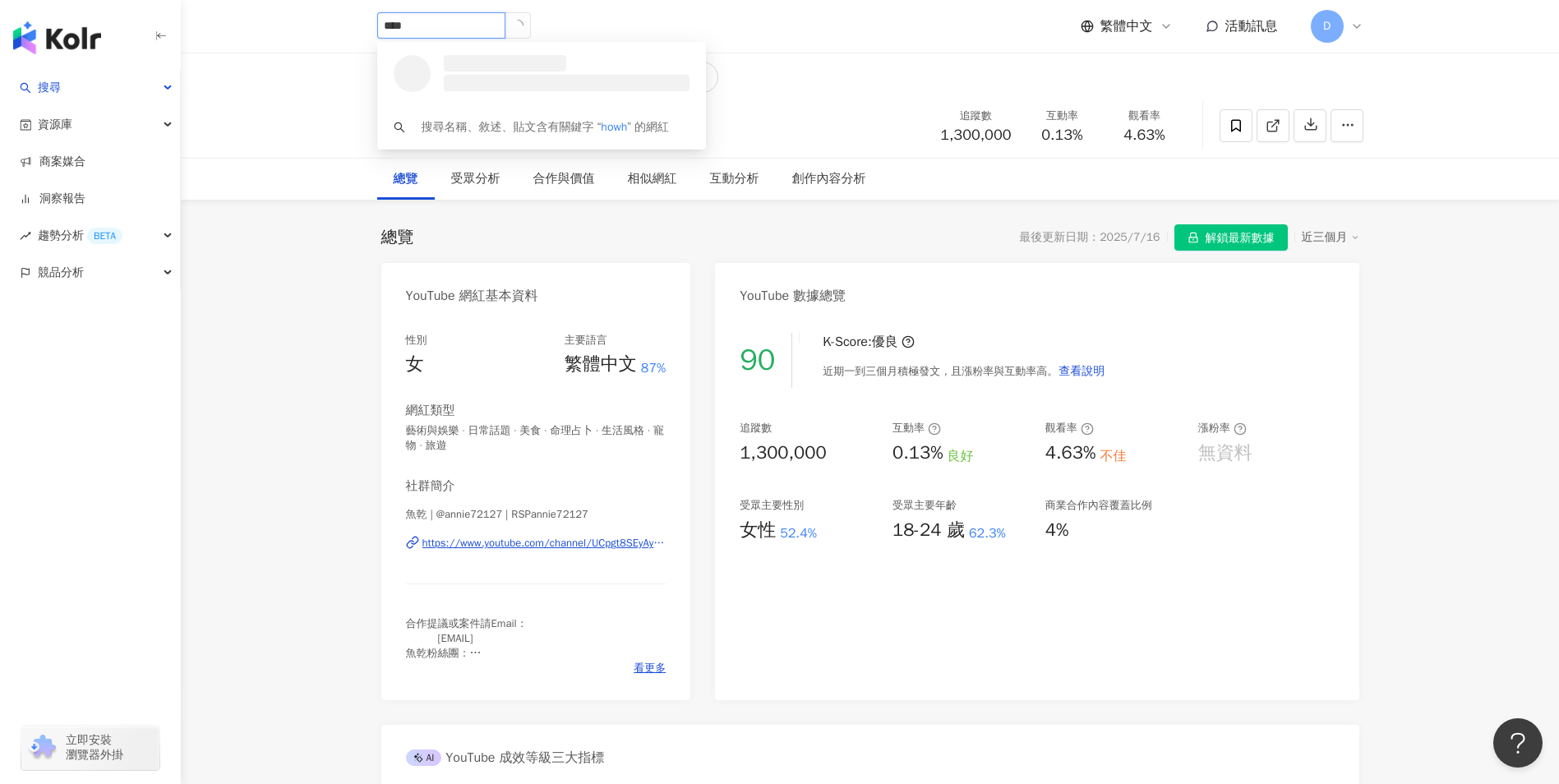 type on "***" 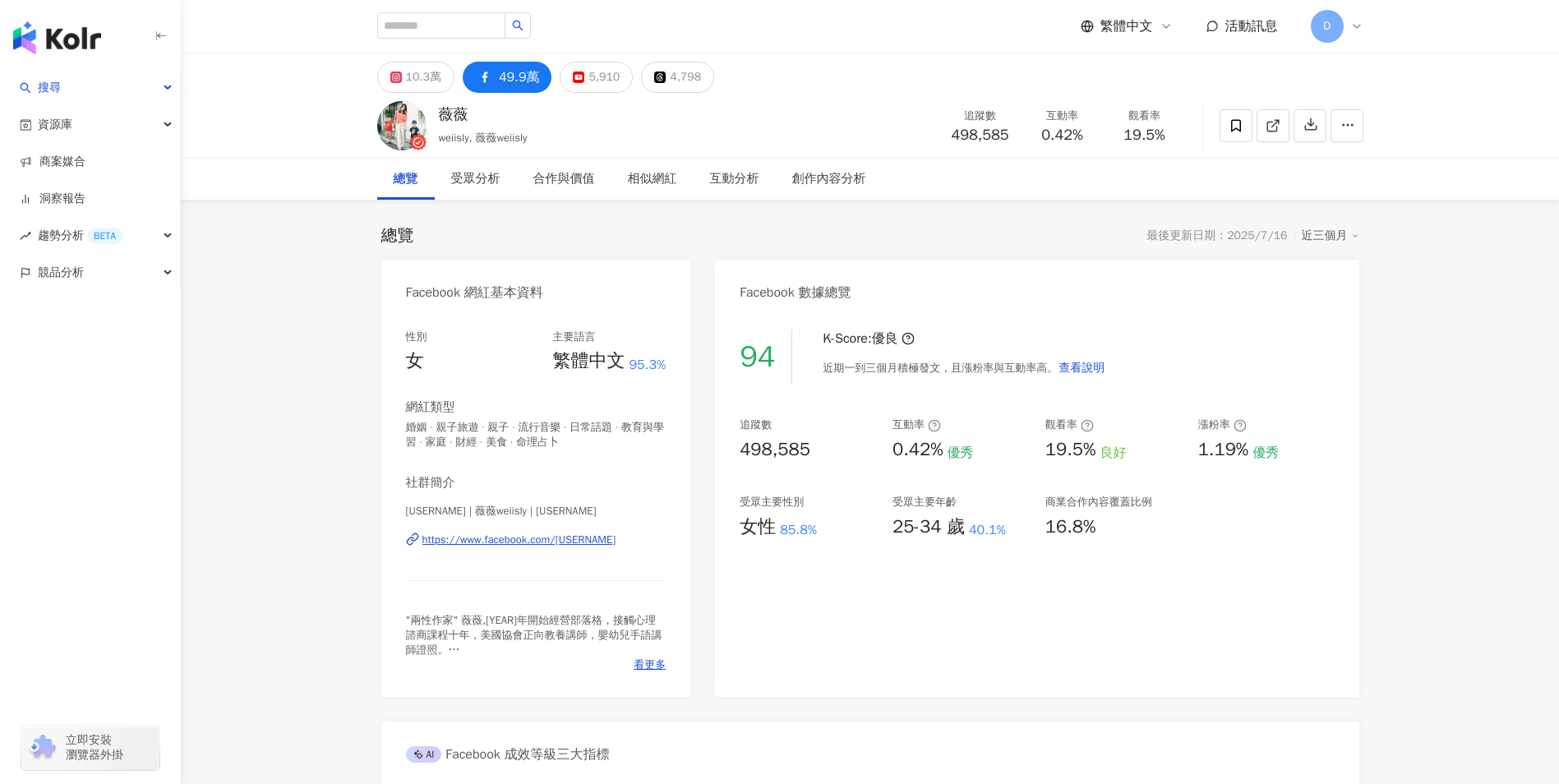 scroll, scrollTop: 0, scrollLeft: 0, axis: both 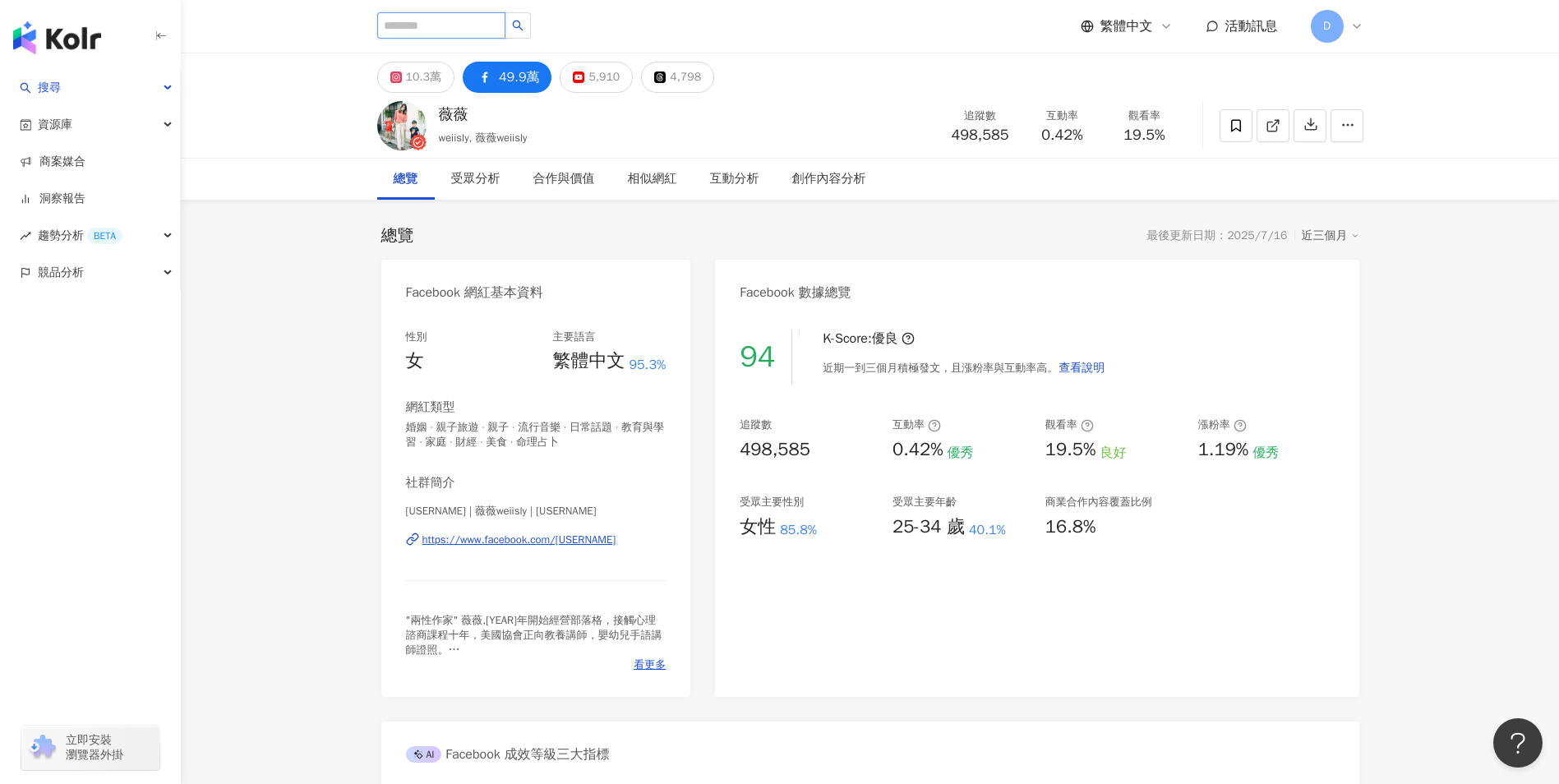 click at bounding box center [441, 25] 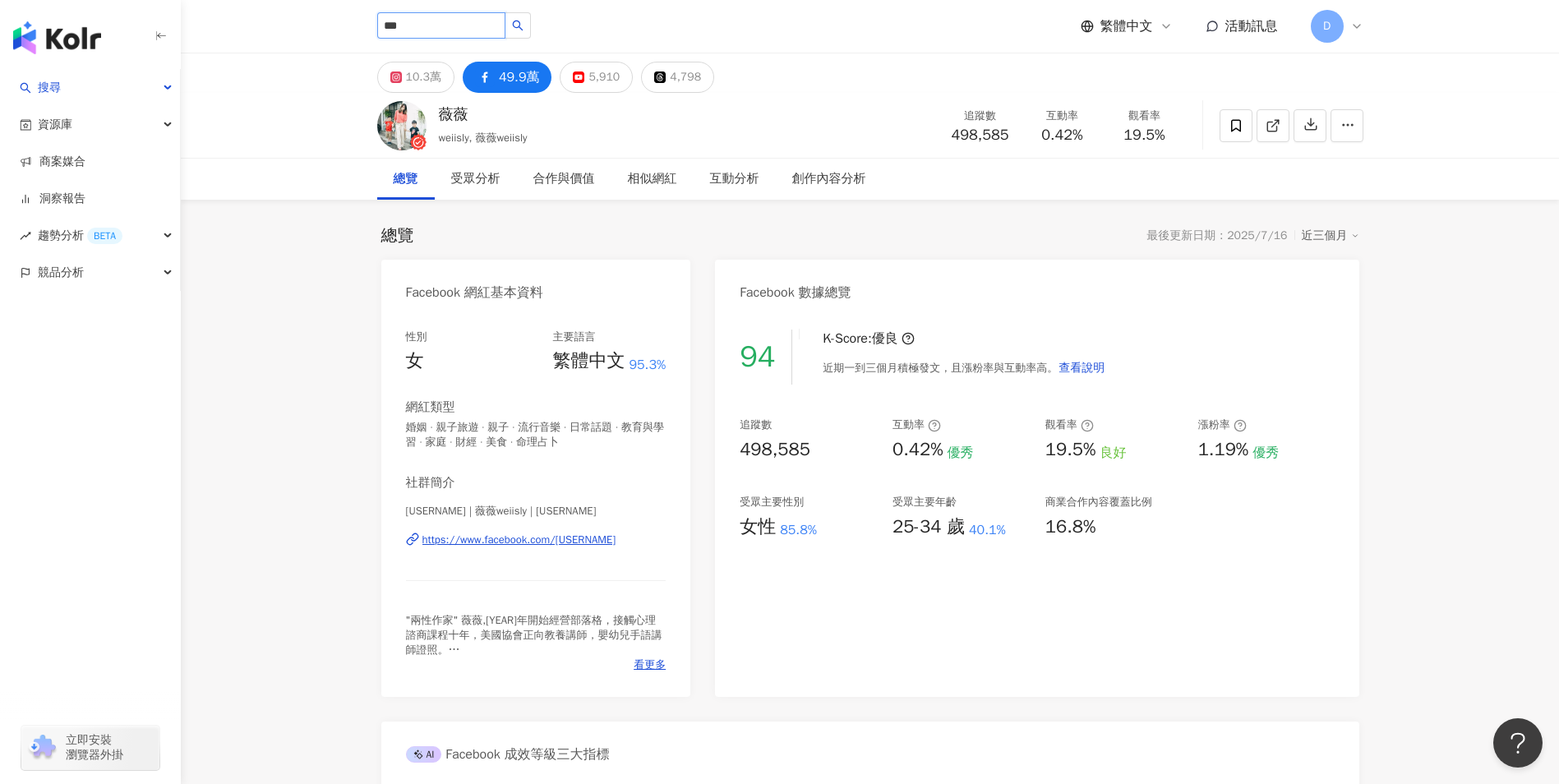 type on "***" 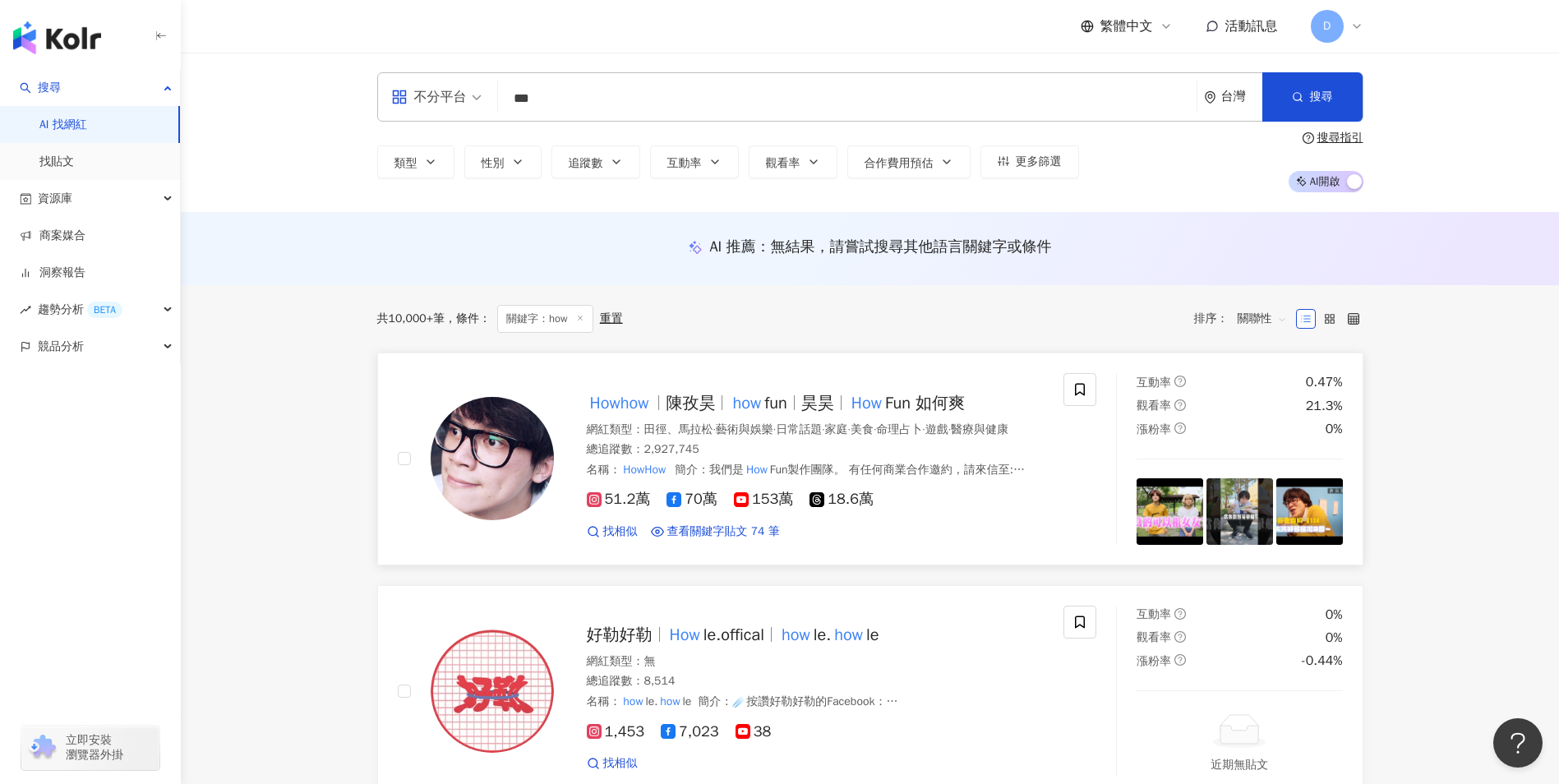 click at bounding box center (492, 459) 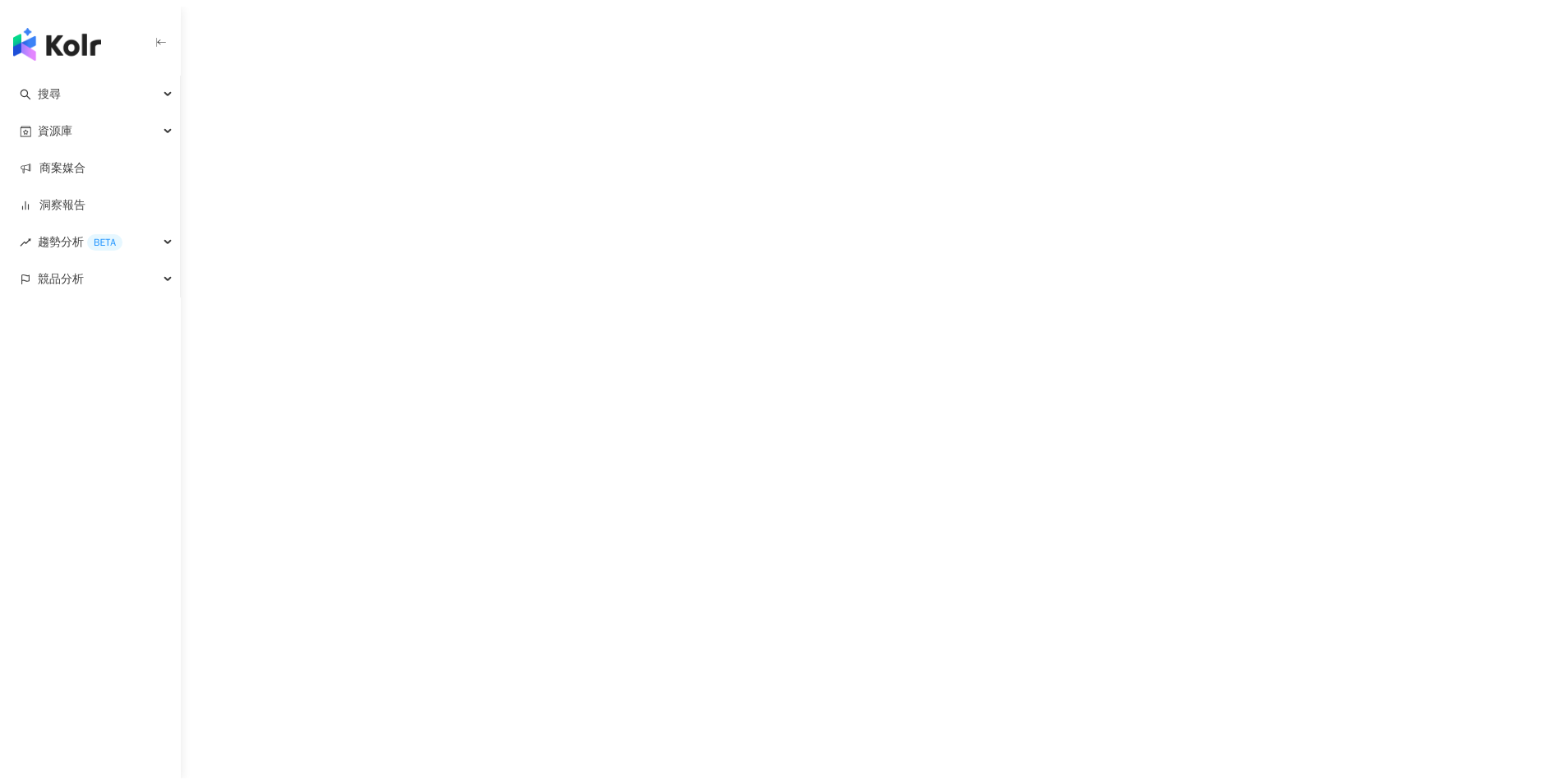 scroll, scrollTop: 0, scrollLeft: 0, axis: both 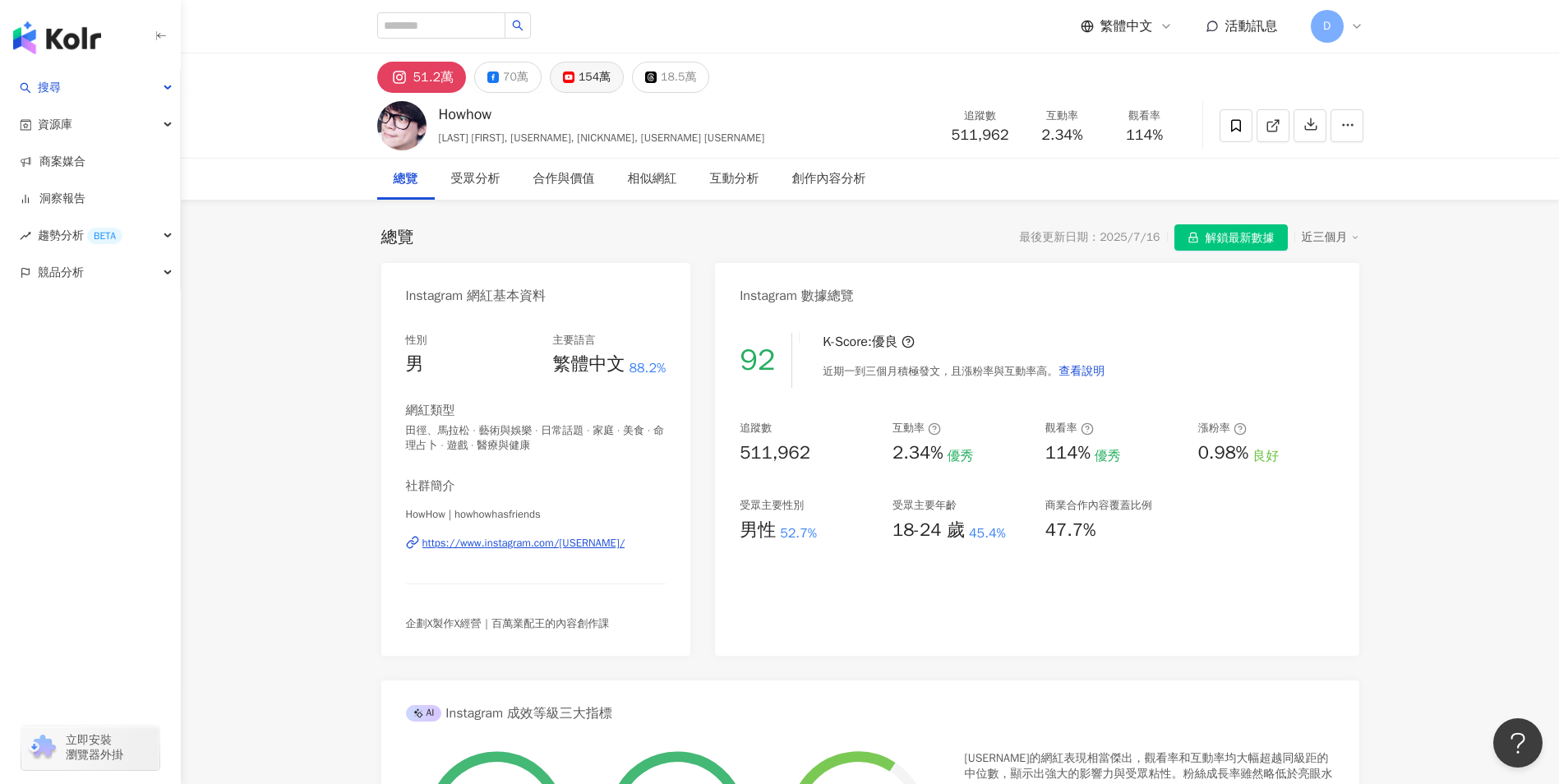 click on "154萬" at bounding box center [587, 77] 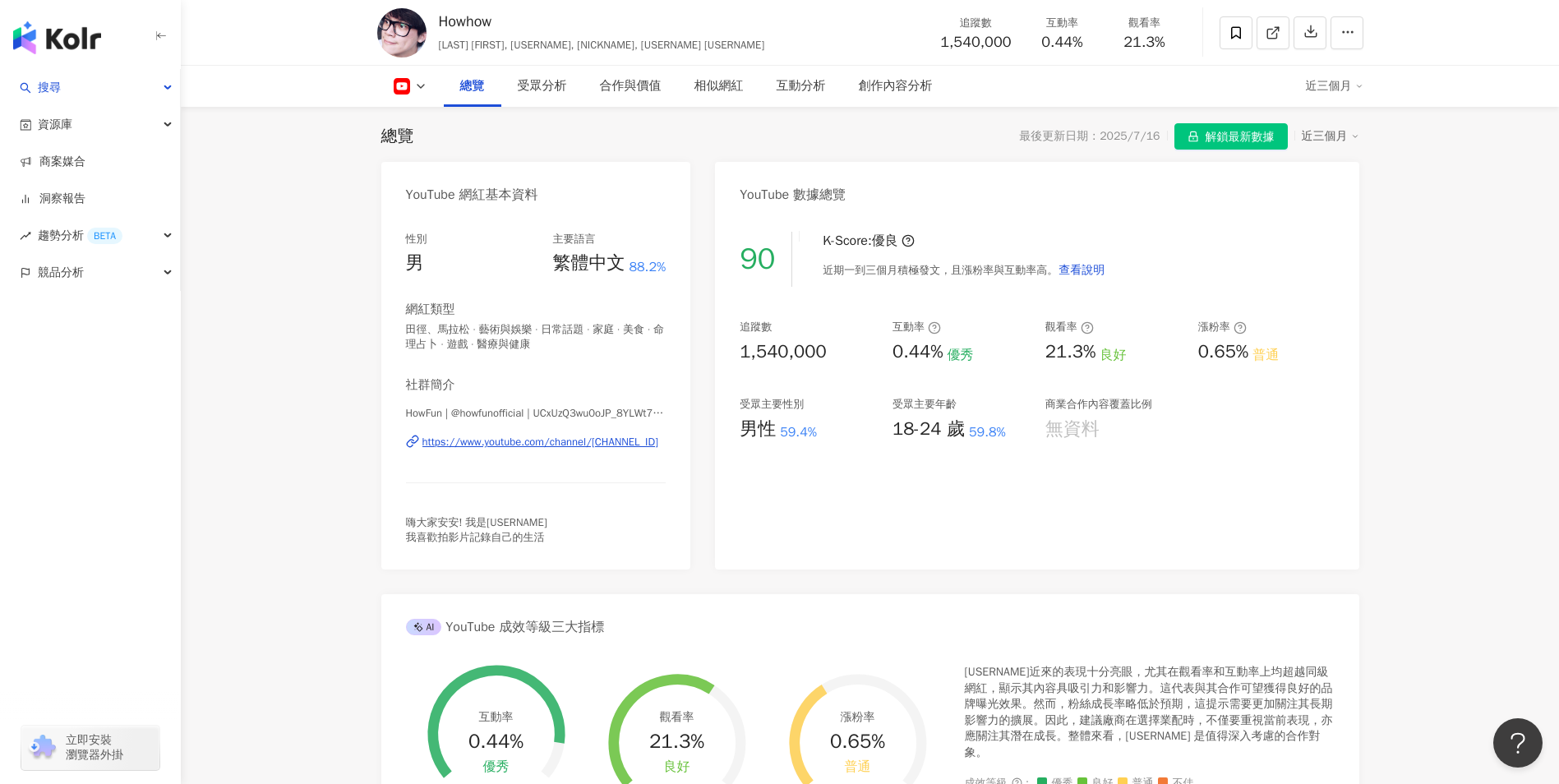 scroll, scrollTop: 0, scrollLeft: 0, axis: both 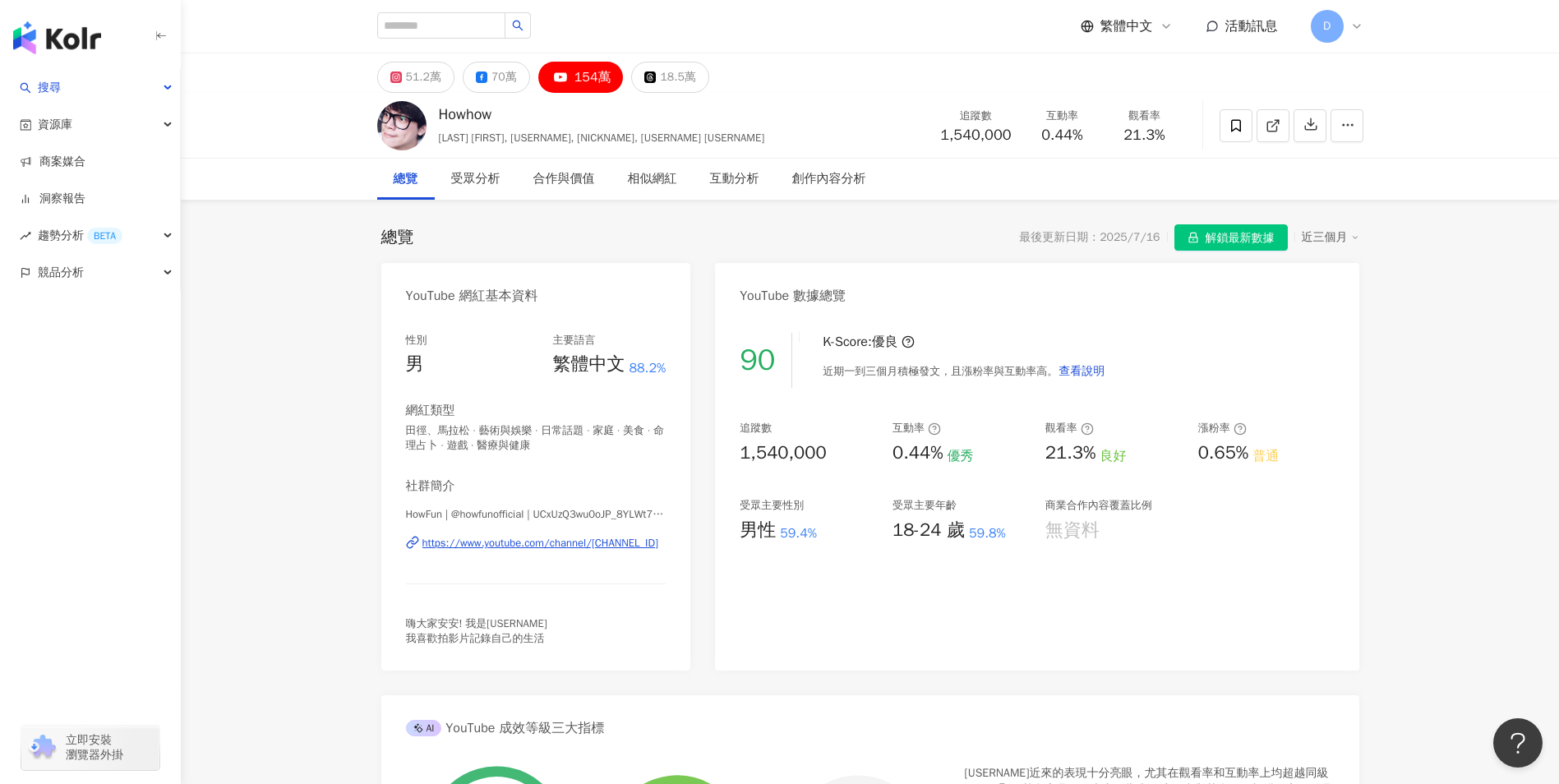 click on "90 K-Score :   優良 近期一到三個月積極發文，且漲粉率與互動率高。 查看說明 追蹤數   1,540,000 互動率   0.44% 優秀 觀看率   21.3% 良好 漲粉率   0.65% 普通 受眾主要性別   男性 59.4% 受眾主要年齡   18-24 歲 59.8% 商業合作內容覆蓋比例   無資料" at bounding box center [1036, 493] 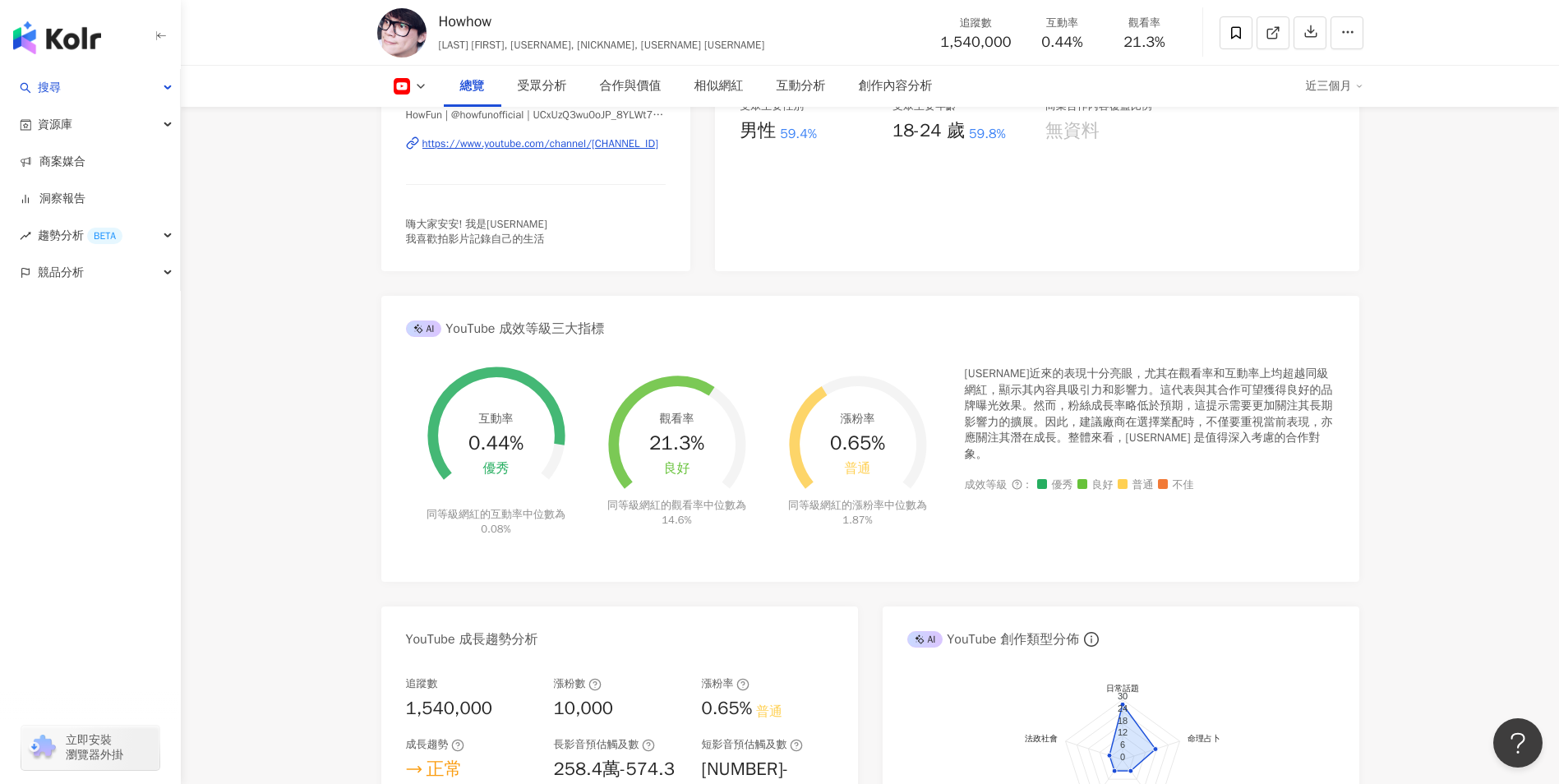 scroll, scrollTop: 0, scrollLeft: 0, axis: both 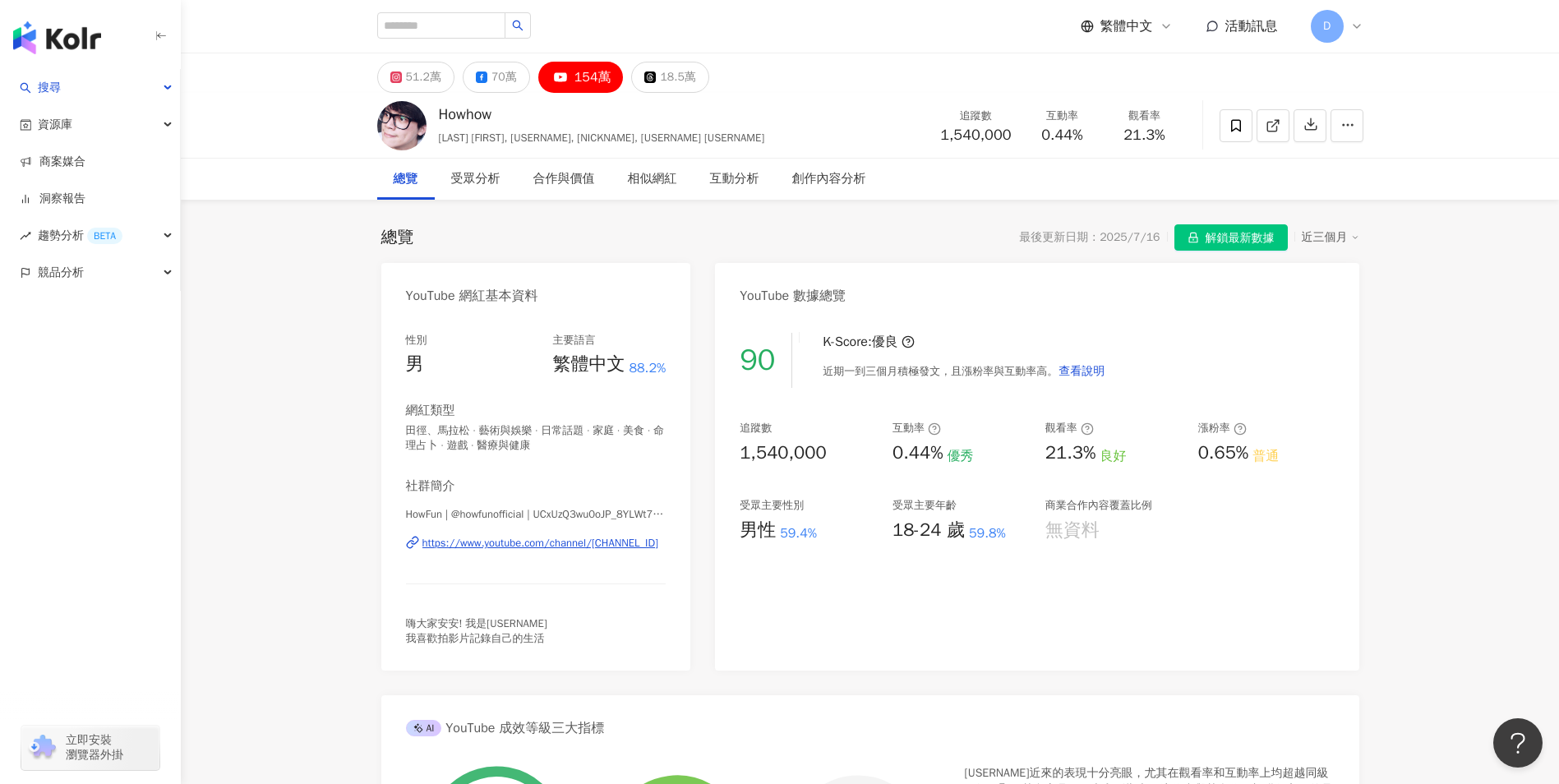 click at bounding box center (454, 26) 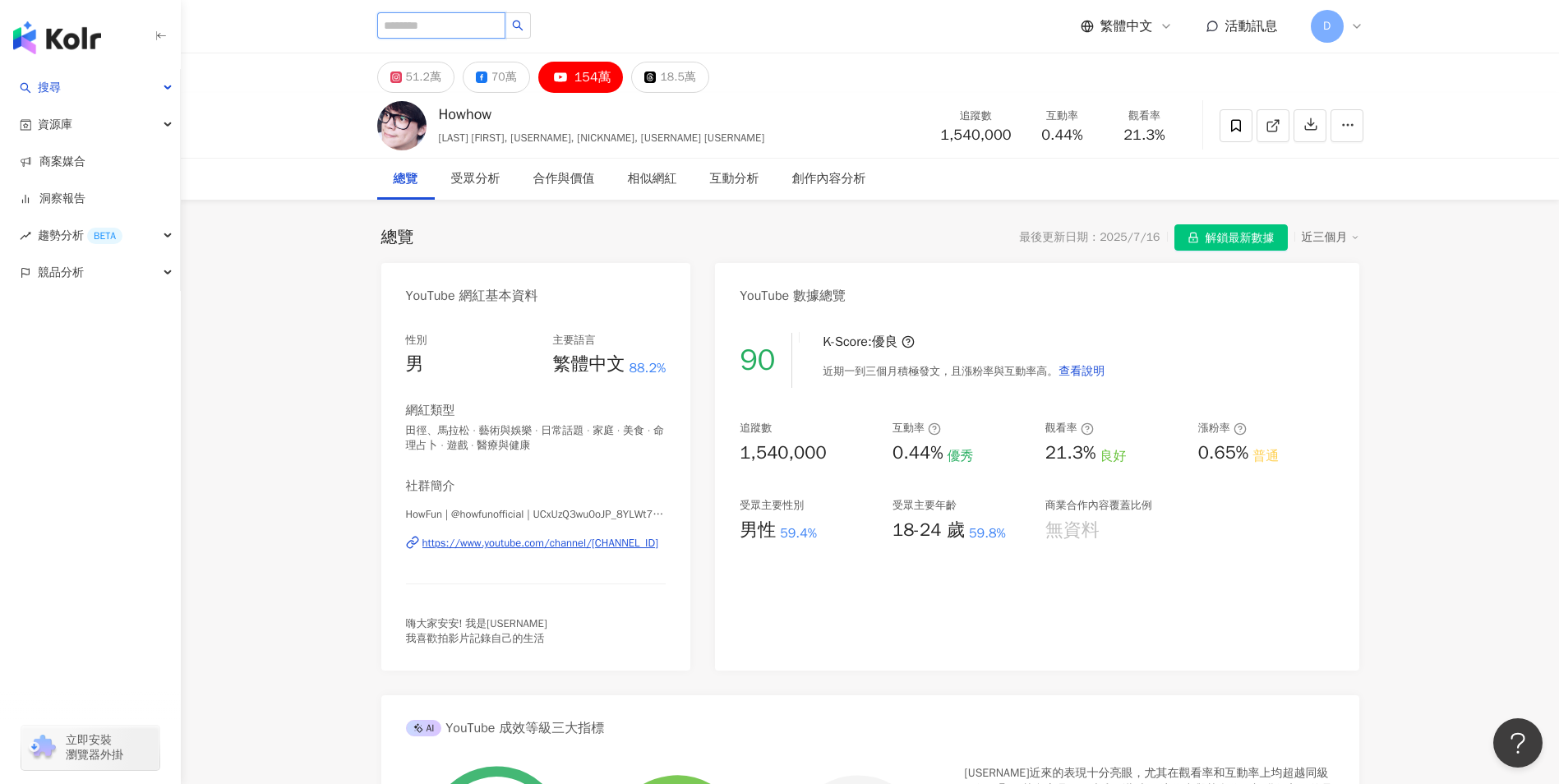 click at bounding box center [441, 25] 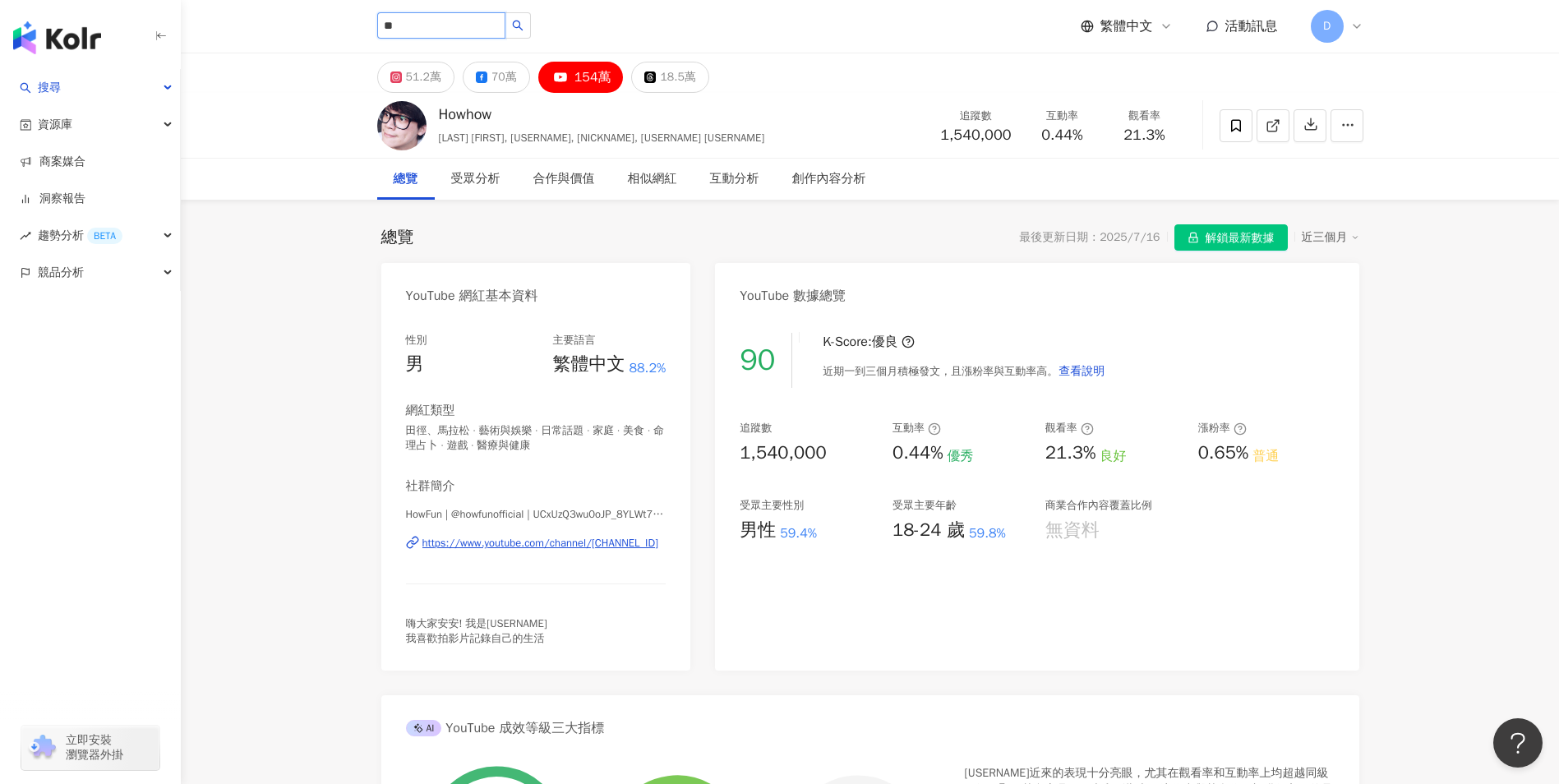 type on "**" 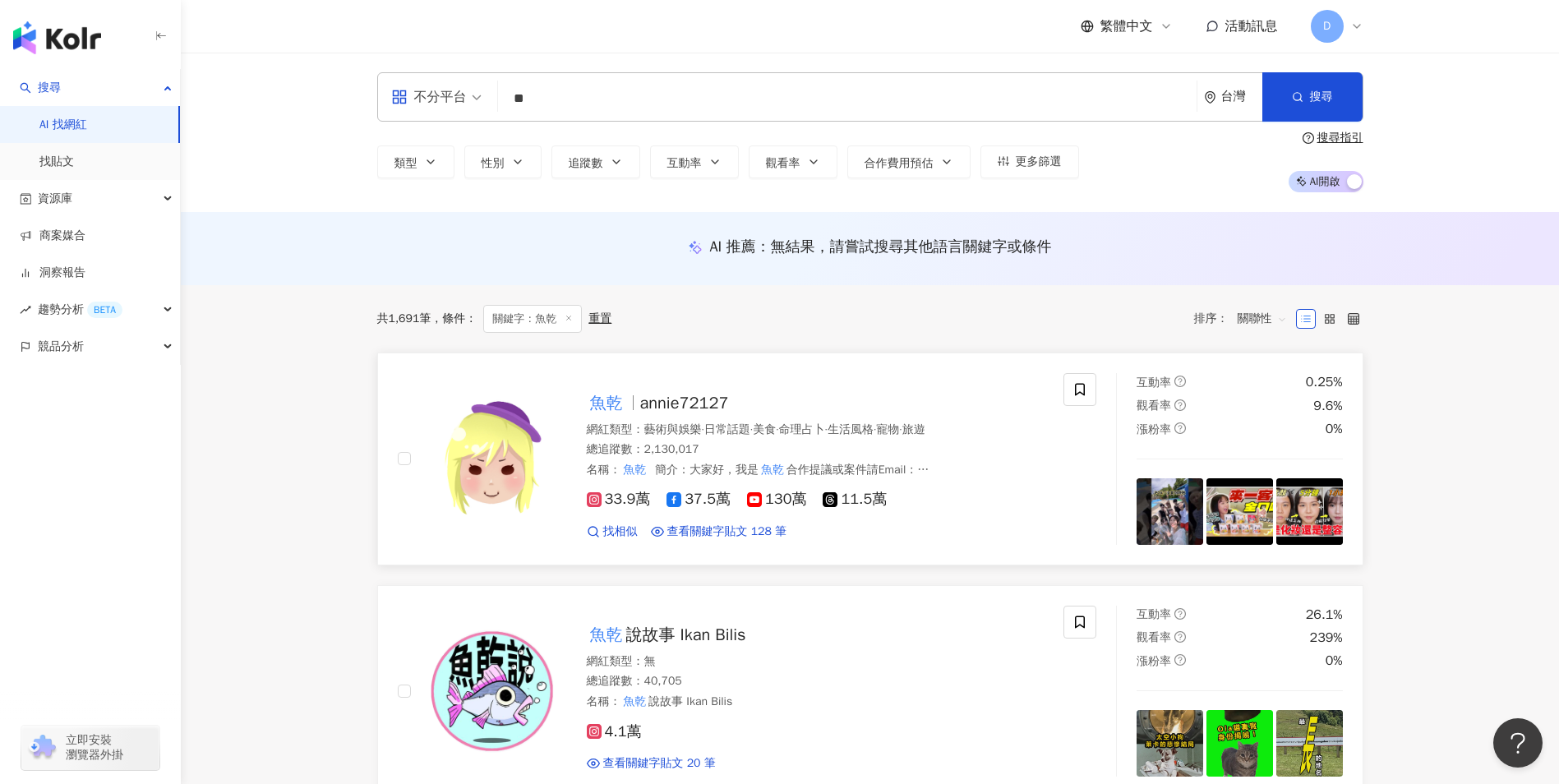 click at bounding box center (492, 459) 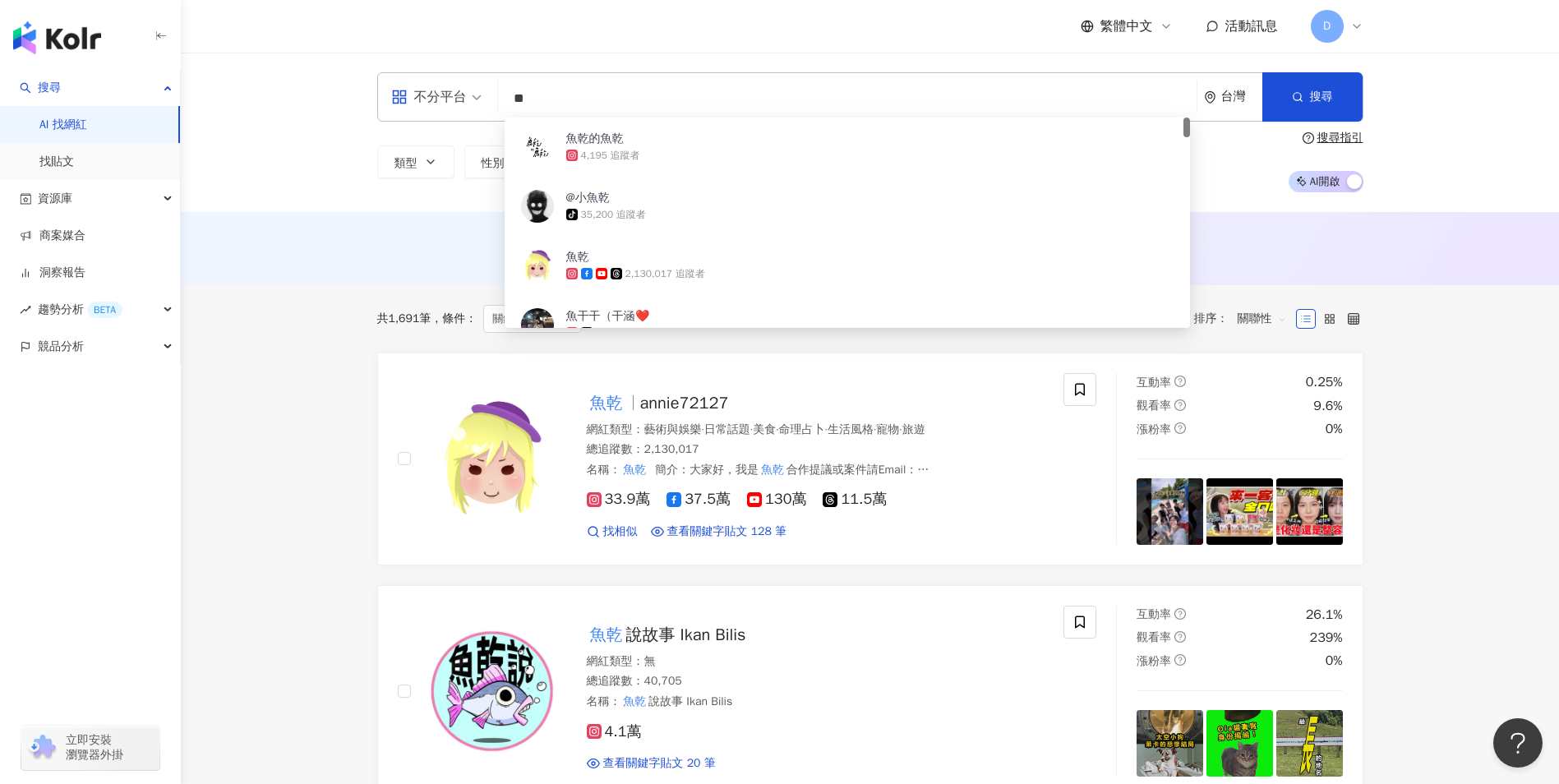 drag, startPoint x: 573, startPoint y: 103, endPoint x: 497, endPoint y: 94, distance: 76.53104 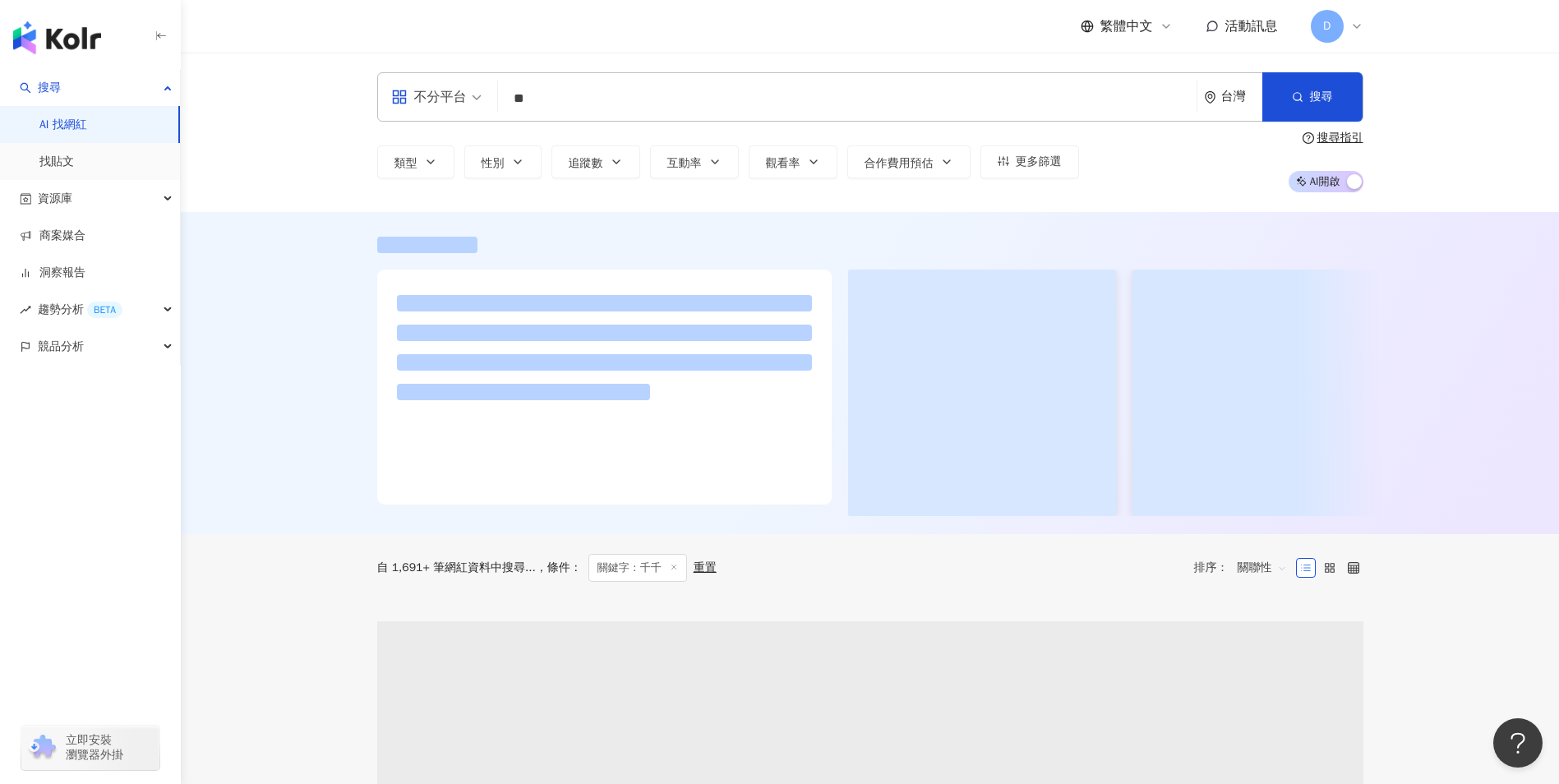 type on "**" 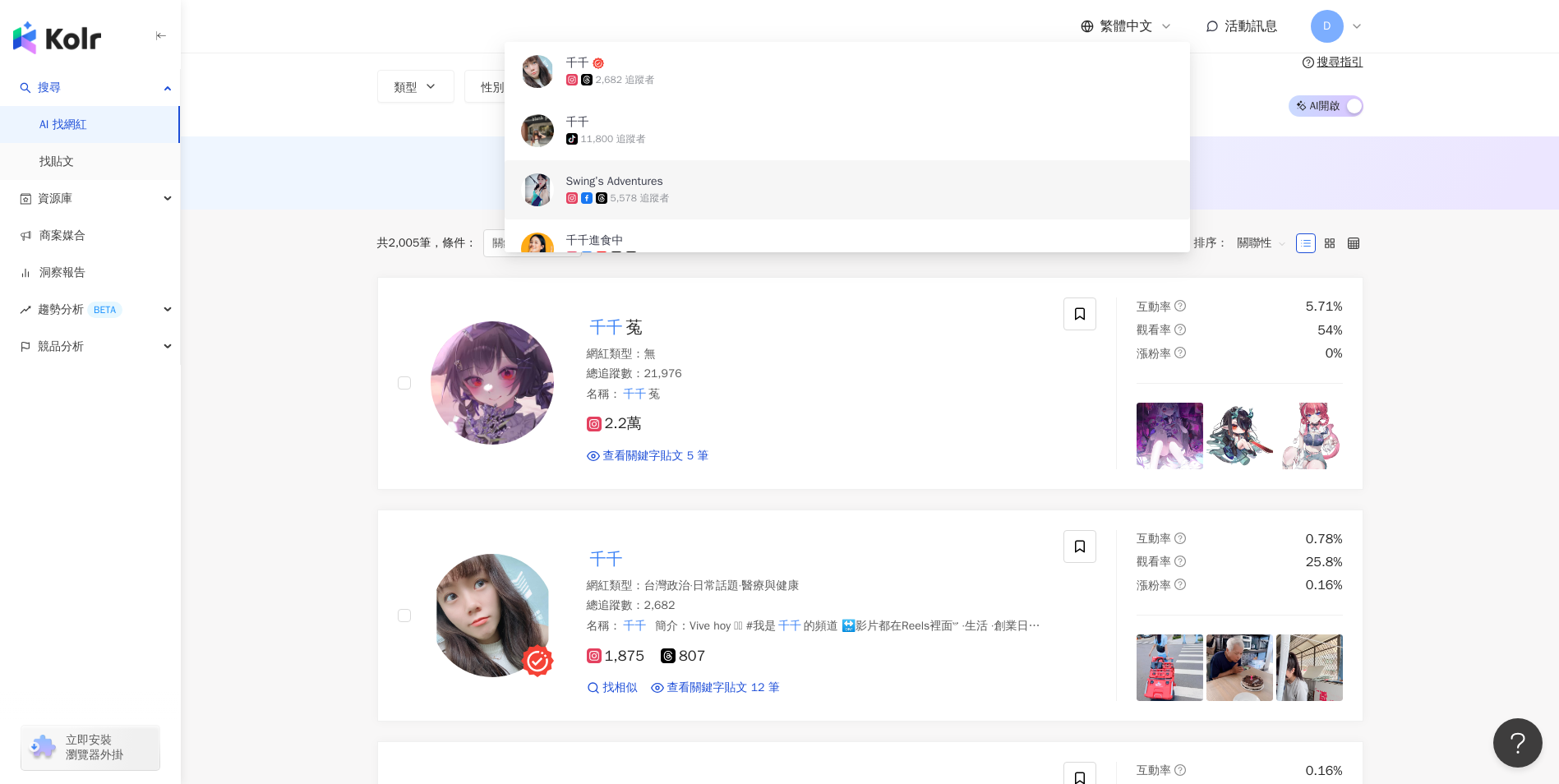 scroll, scrollTop: 0, scrollLeft: 0, axis: both 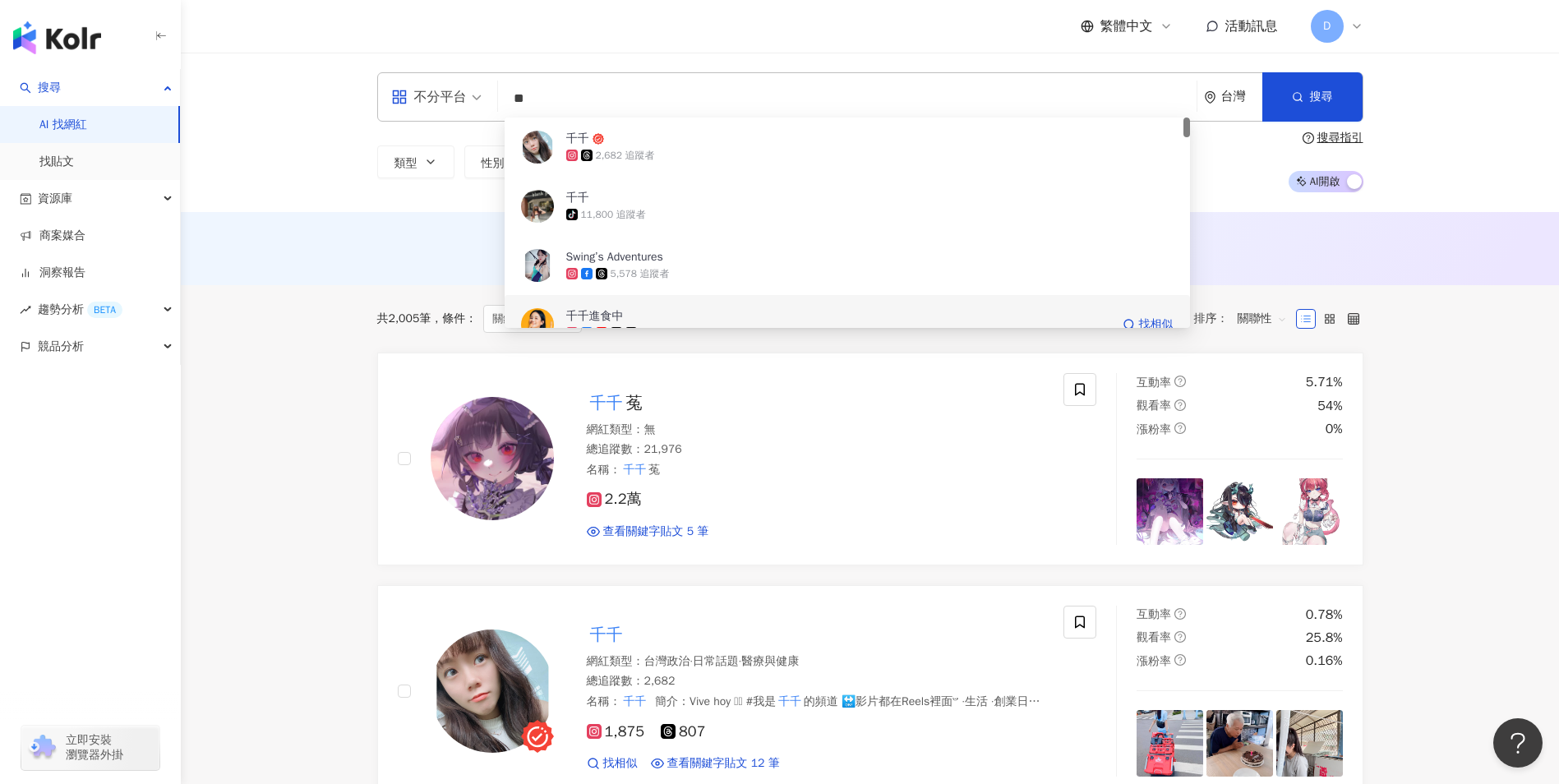 click on "千千進食中" at bounding box center (595, 316) 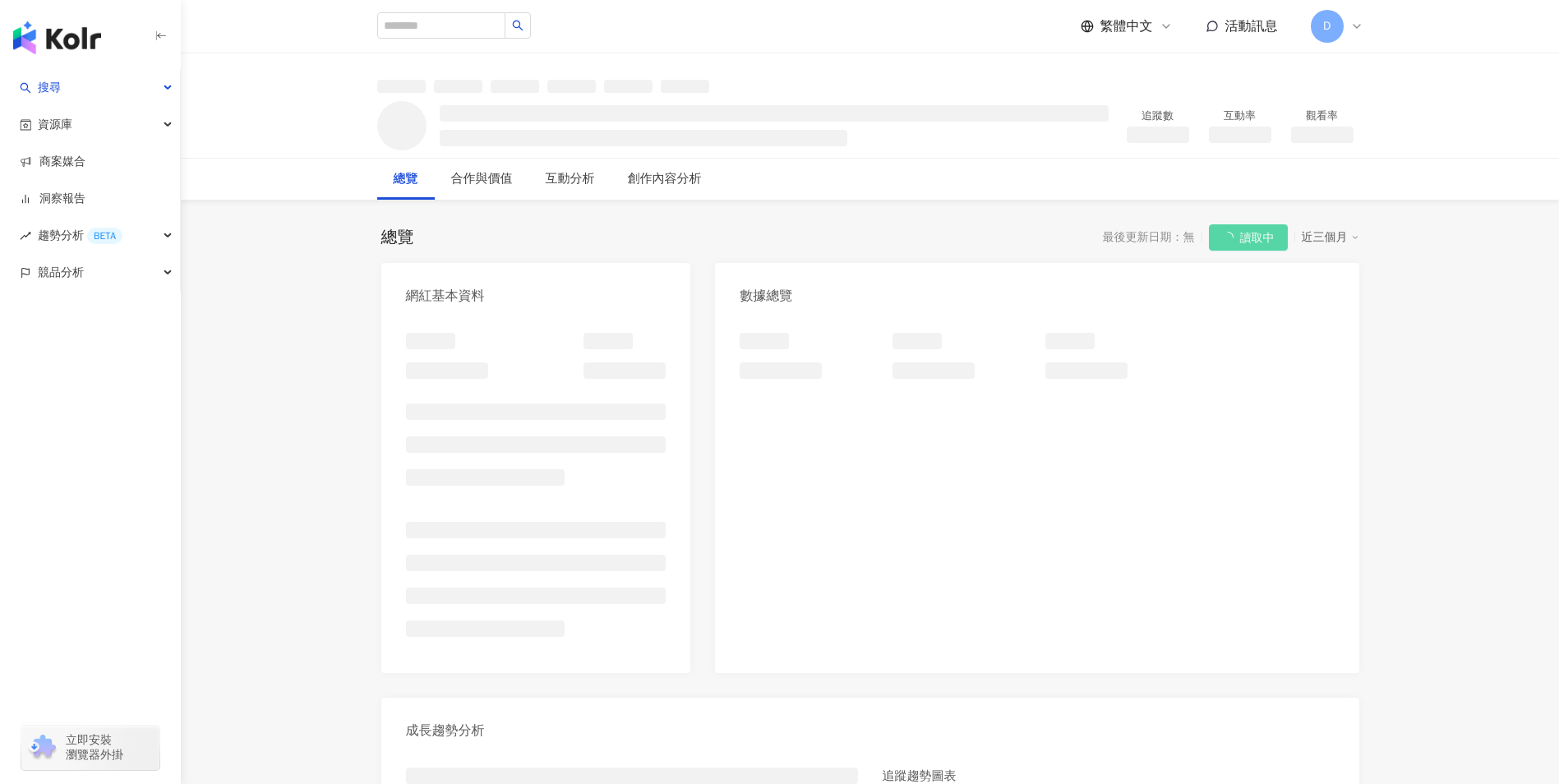 scroll, scrollTop: 0, scrollLeft: 0, axis: both 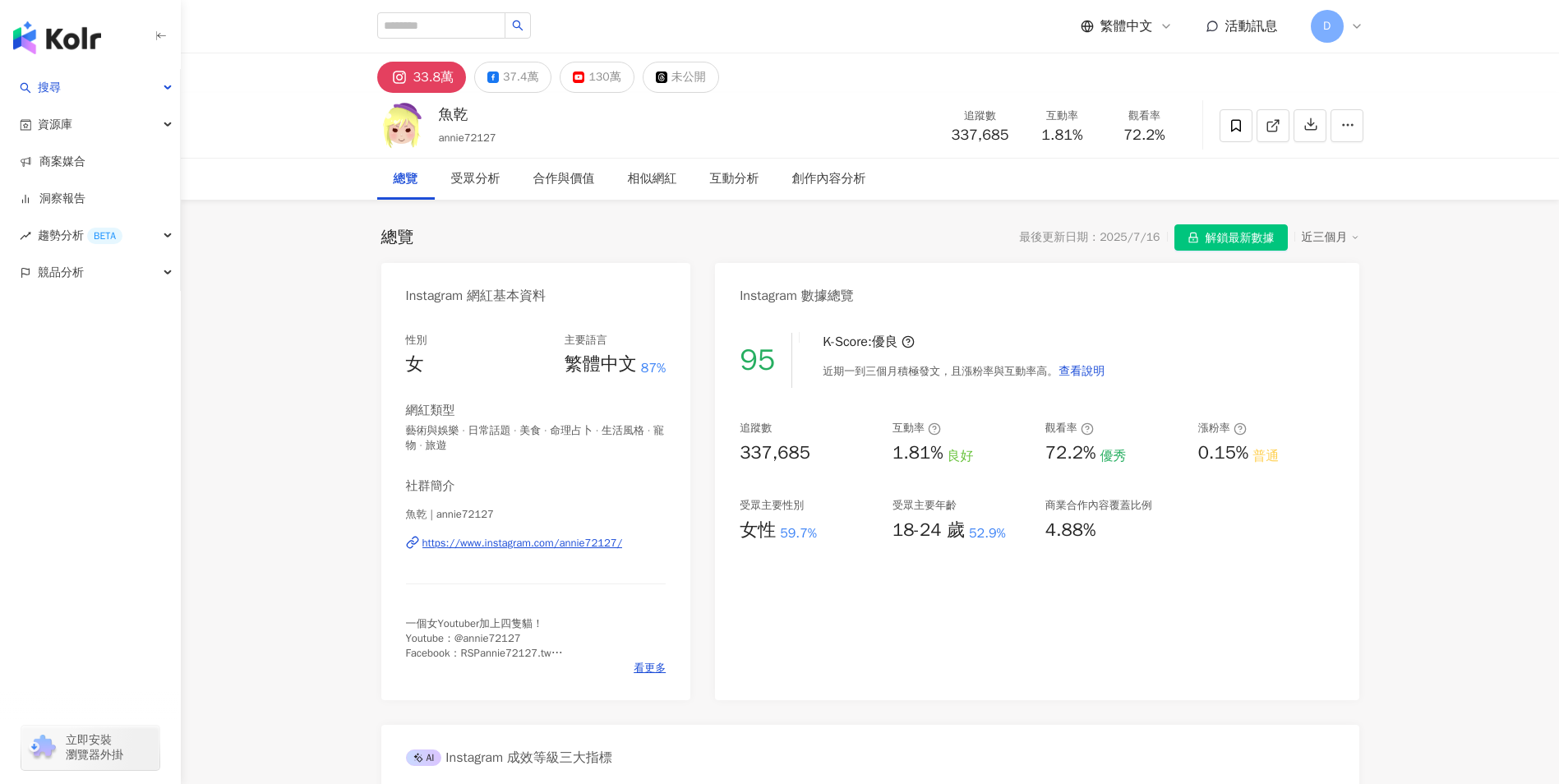 click on "130萬" at bounding box center [597, 77] 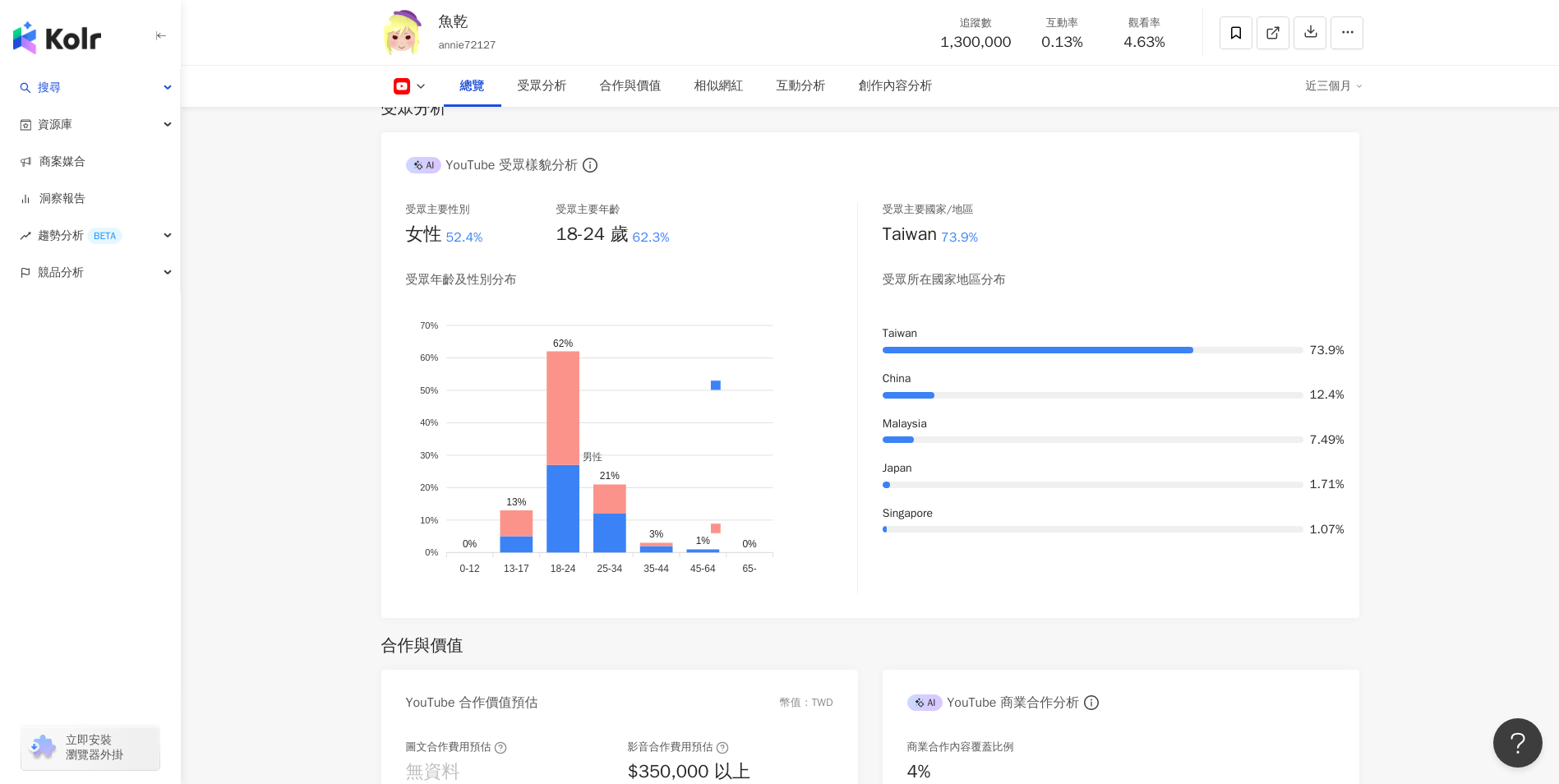 scroll, scrollTop: 1437, scrollLeft: 0, axis: vertical 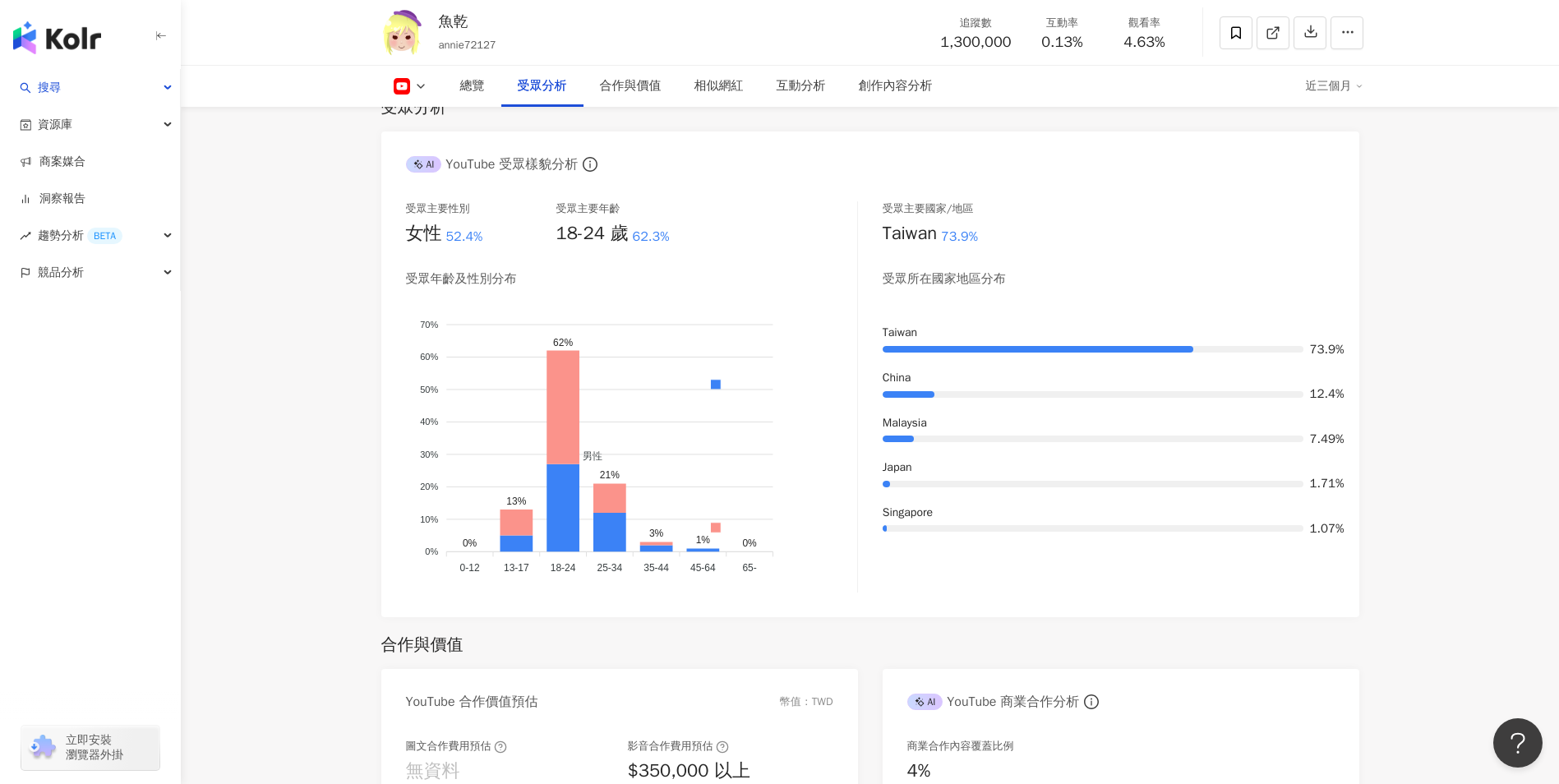 drag, startPoint x: 71, startPoint y: 84, endPoint x: 196, endPoint y: 71, distance: 125.67418 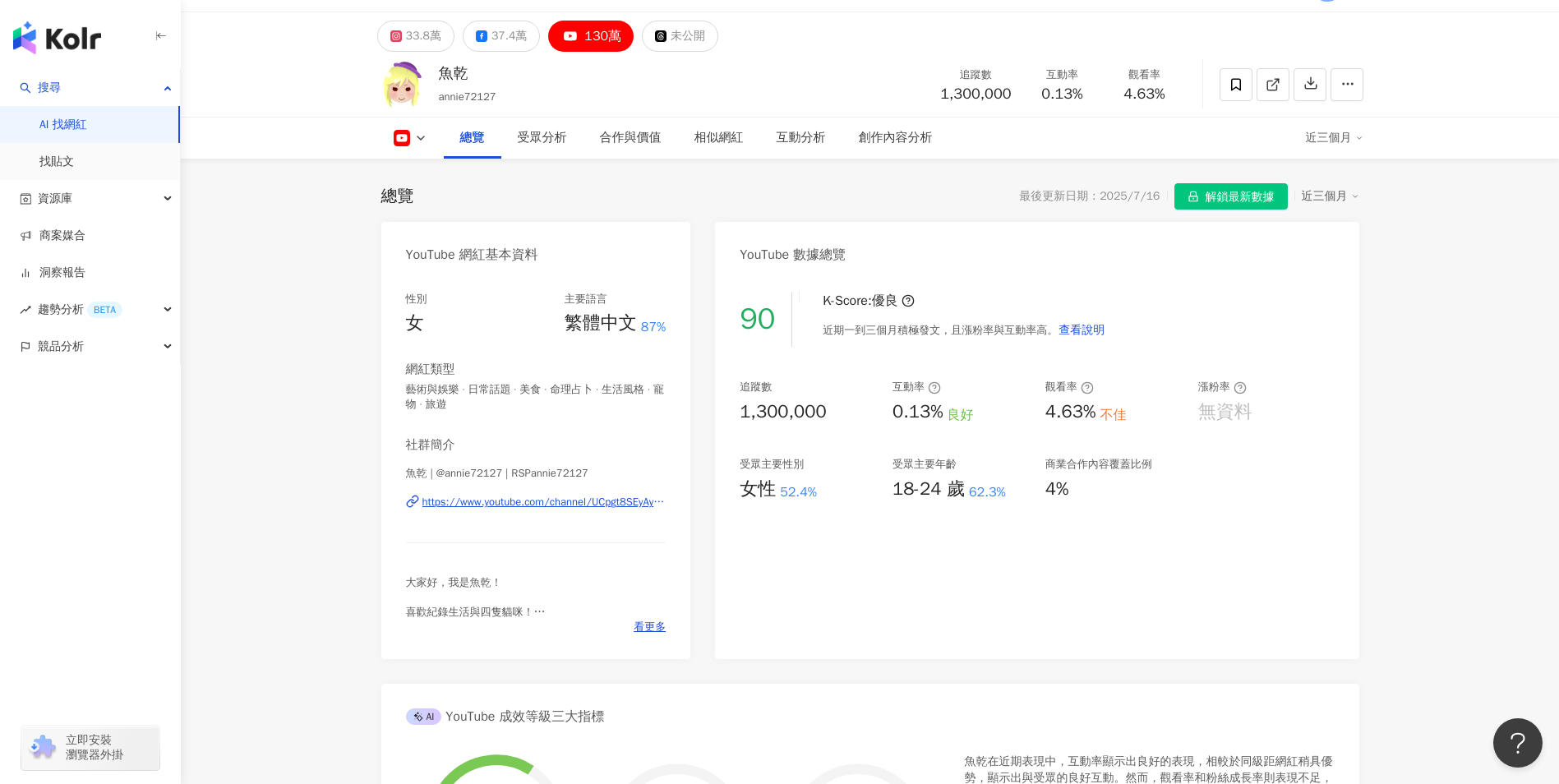 scroll, scrollTop: 0, scrollLeft: 0, axis: both 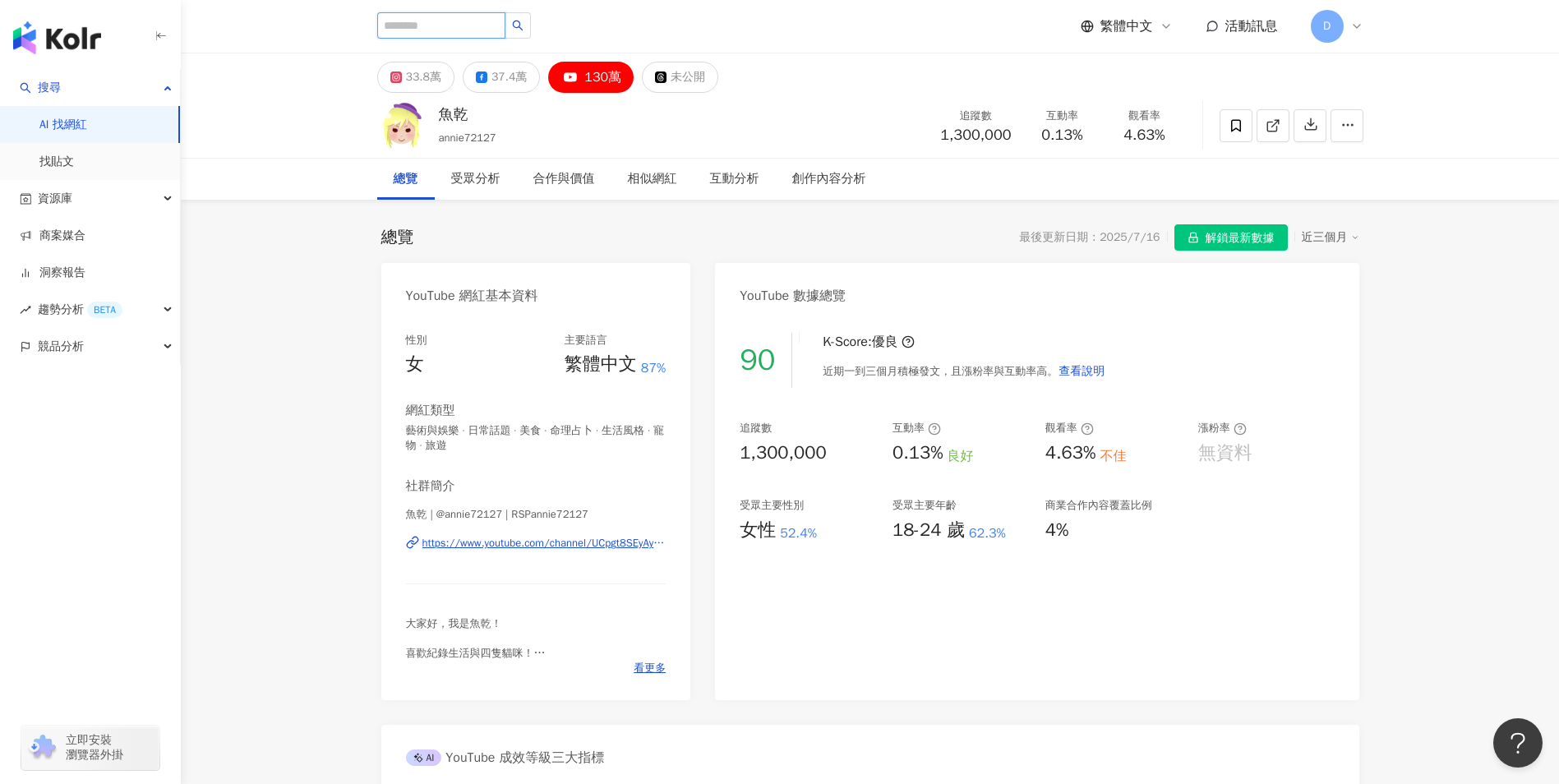 click at bounding box center [441, 25] 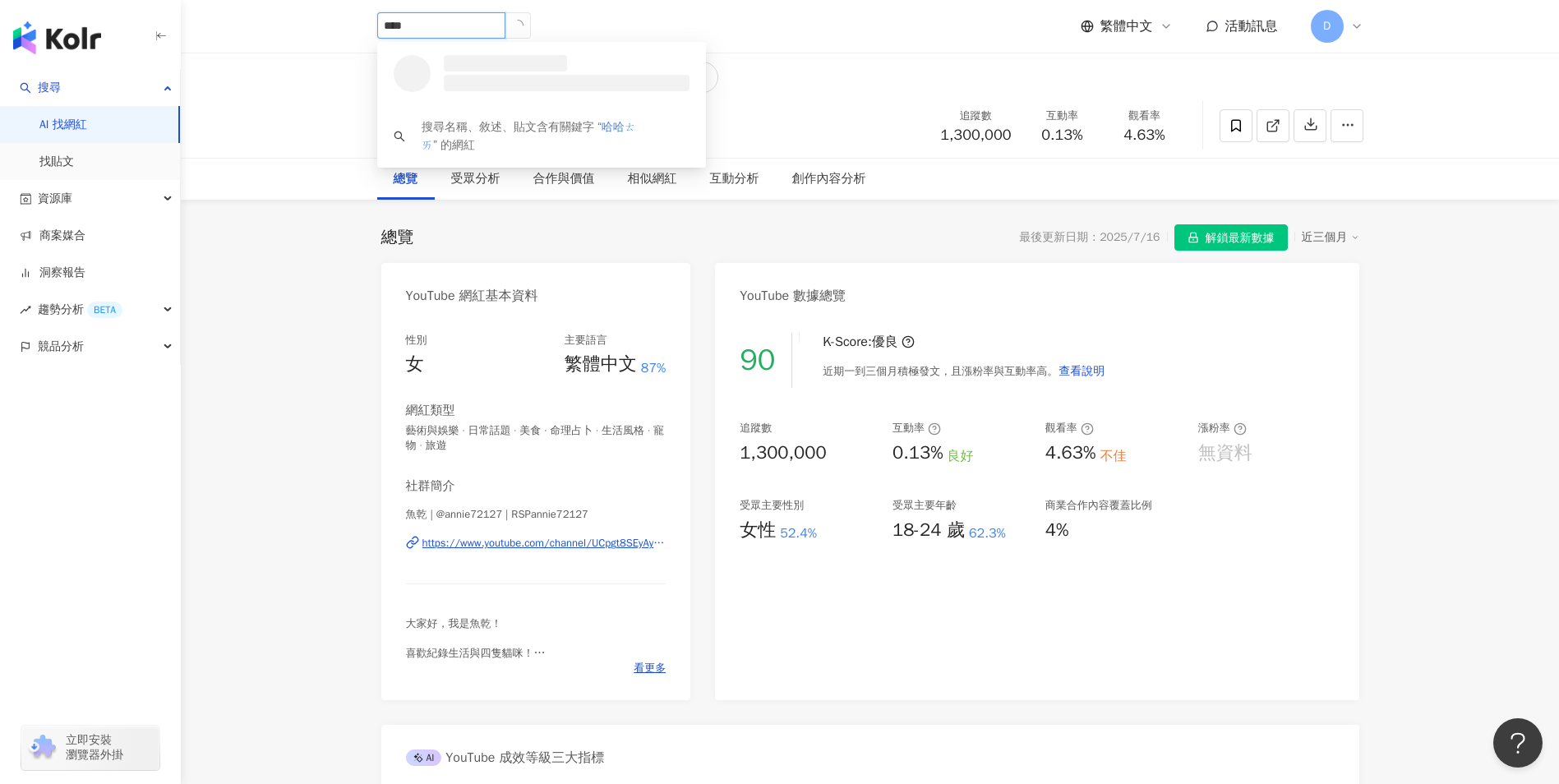 type on "***" 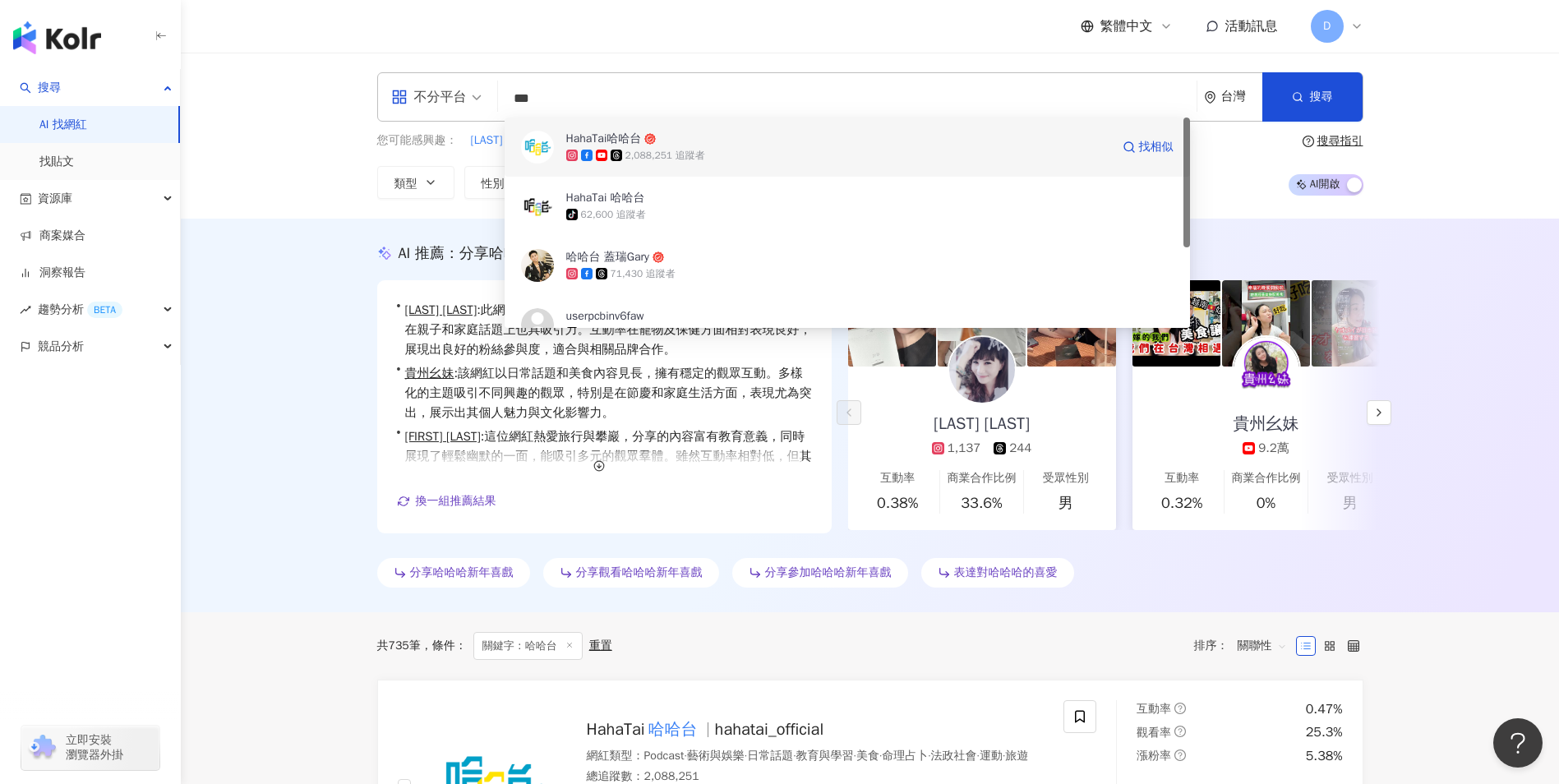 click on "2,088,251   追蹤者" at bounding box center [665, 155] 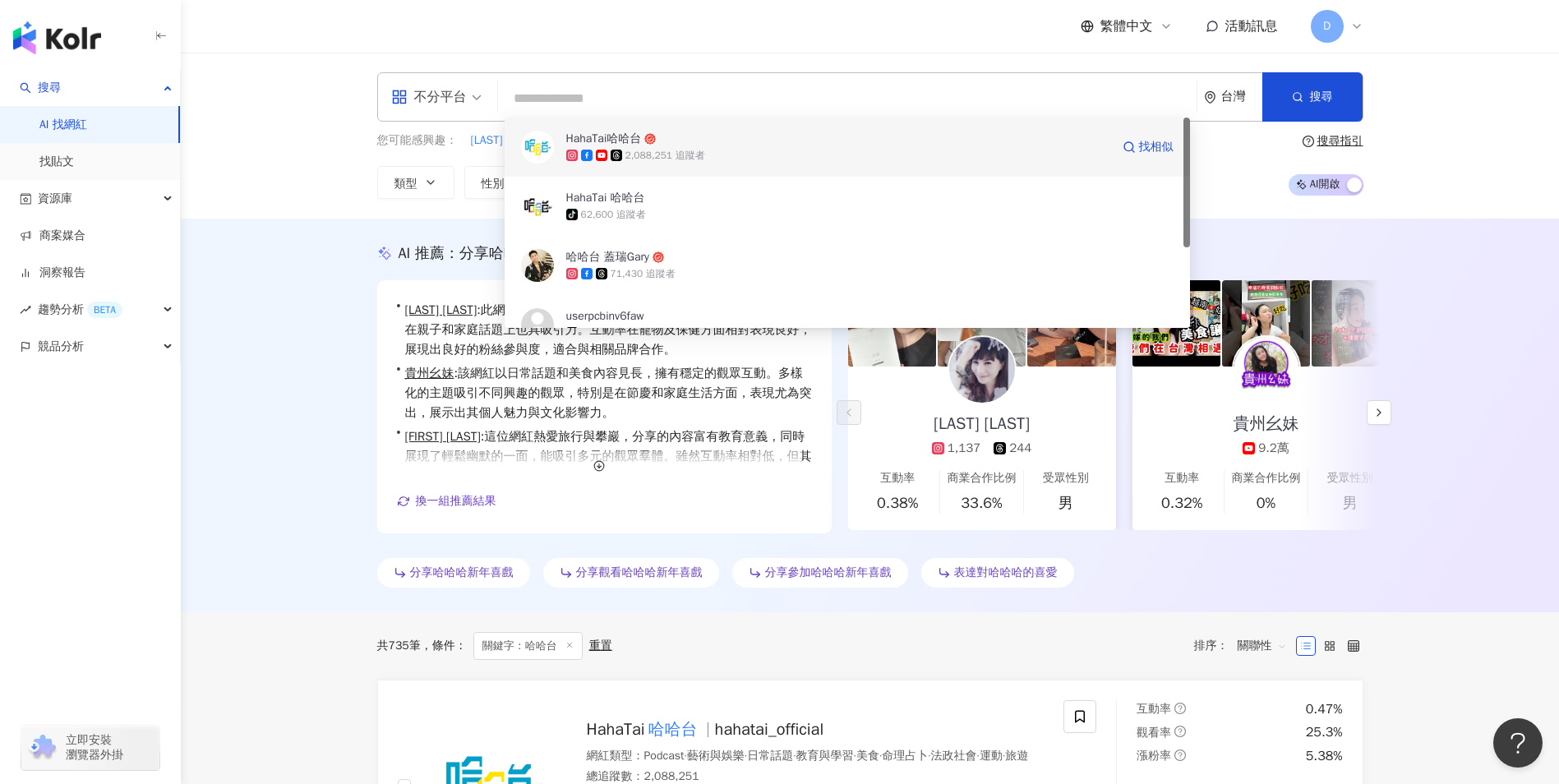 type 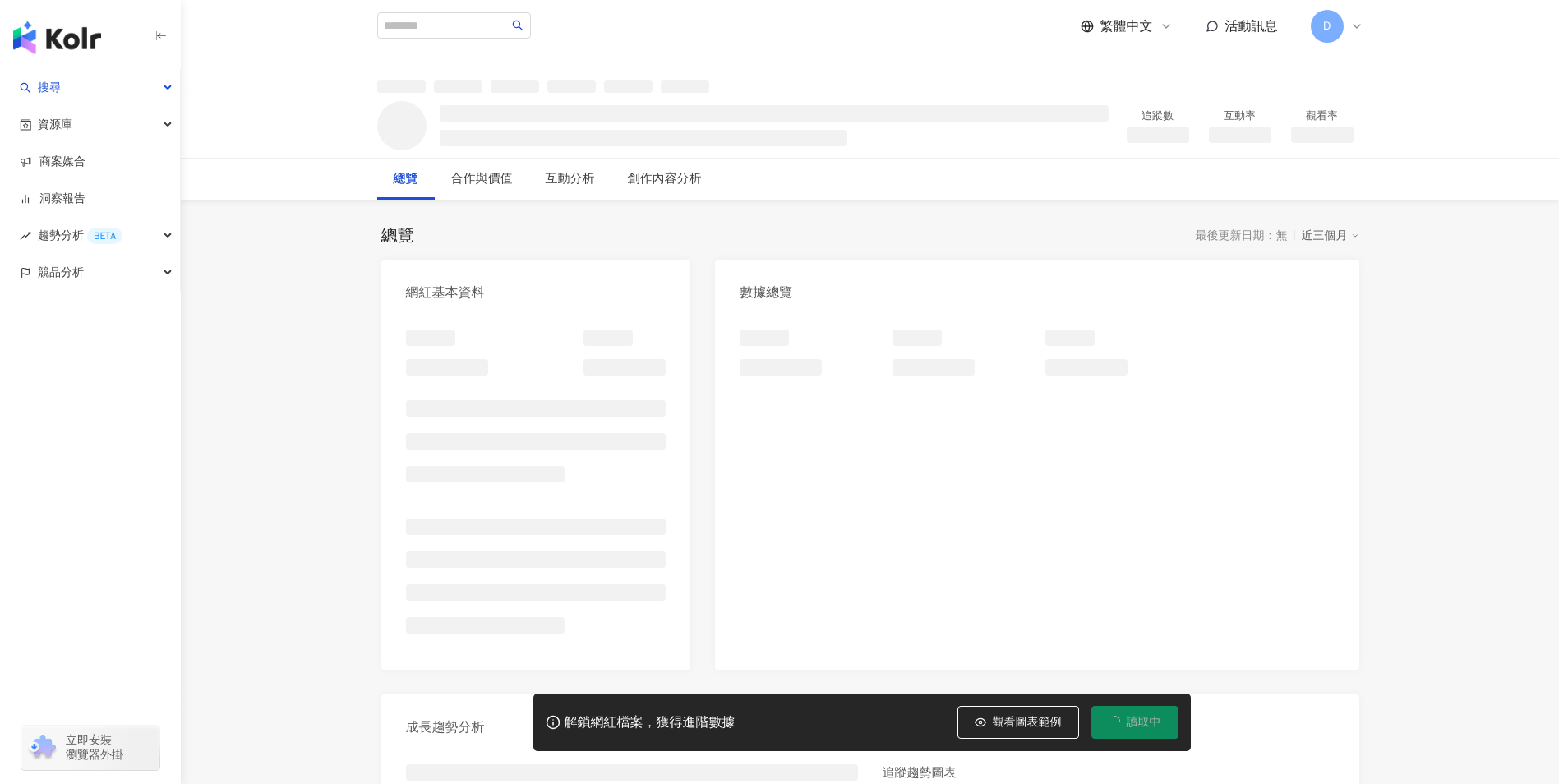 scroll, scrollTop: 0, scrollLeft: 0, axis: both 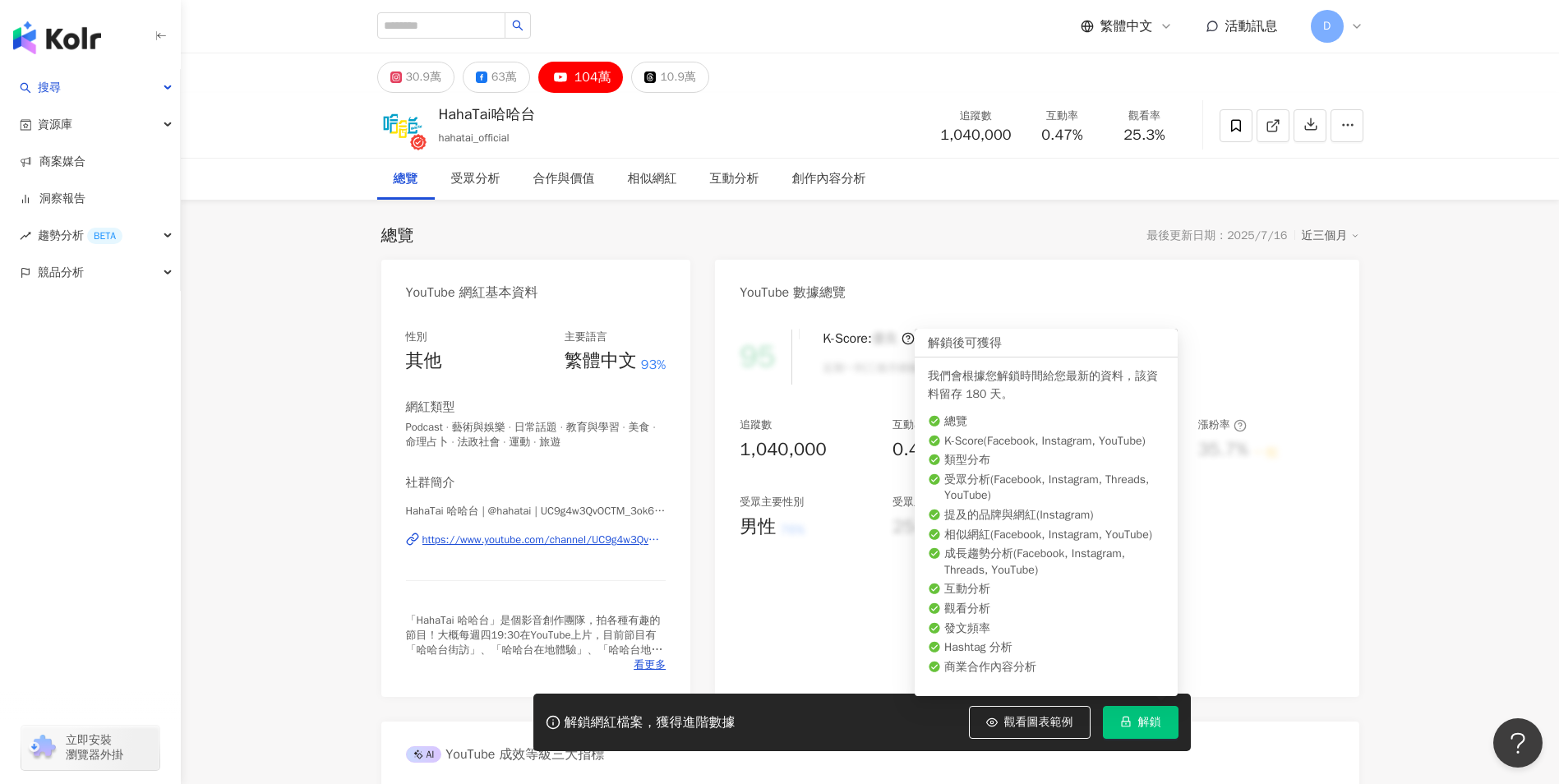 drag, startPoint x: 1154, startPoint y: 720, endPoint x: 1216, endPoint y: 642, distance: 99.63935 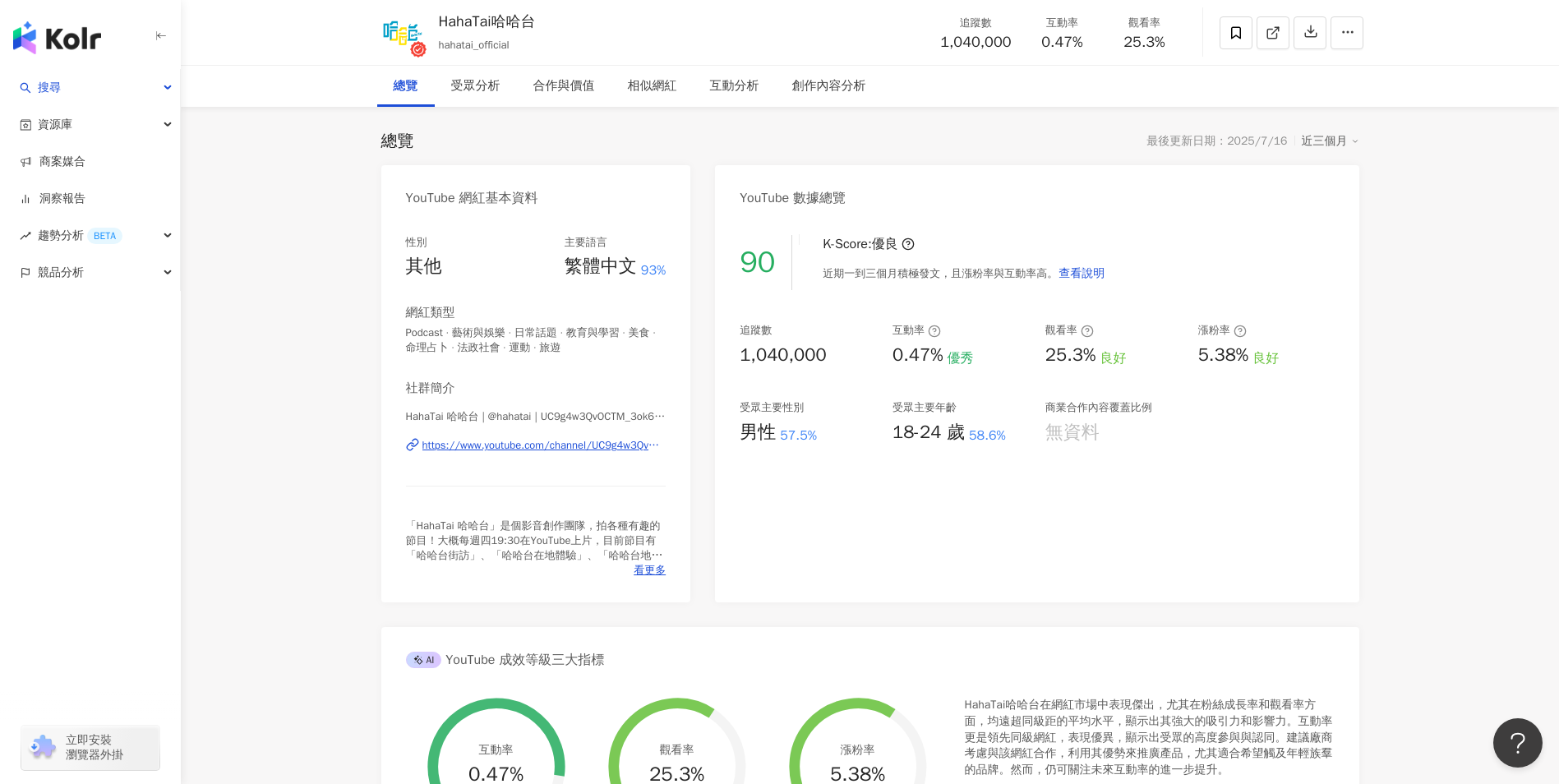scroll, scrollTop: 0, scrollLeft: 0, axis: both 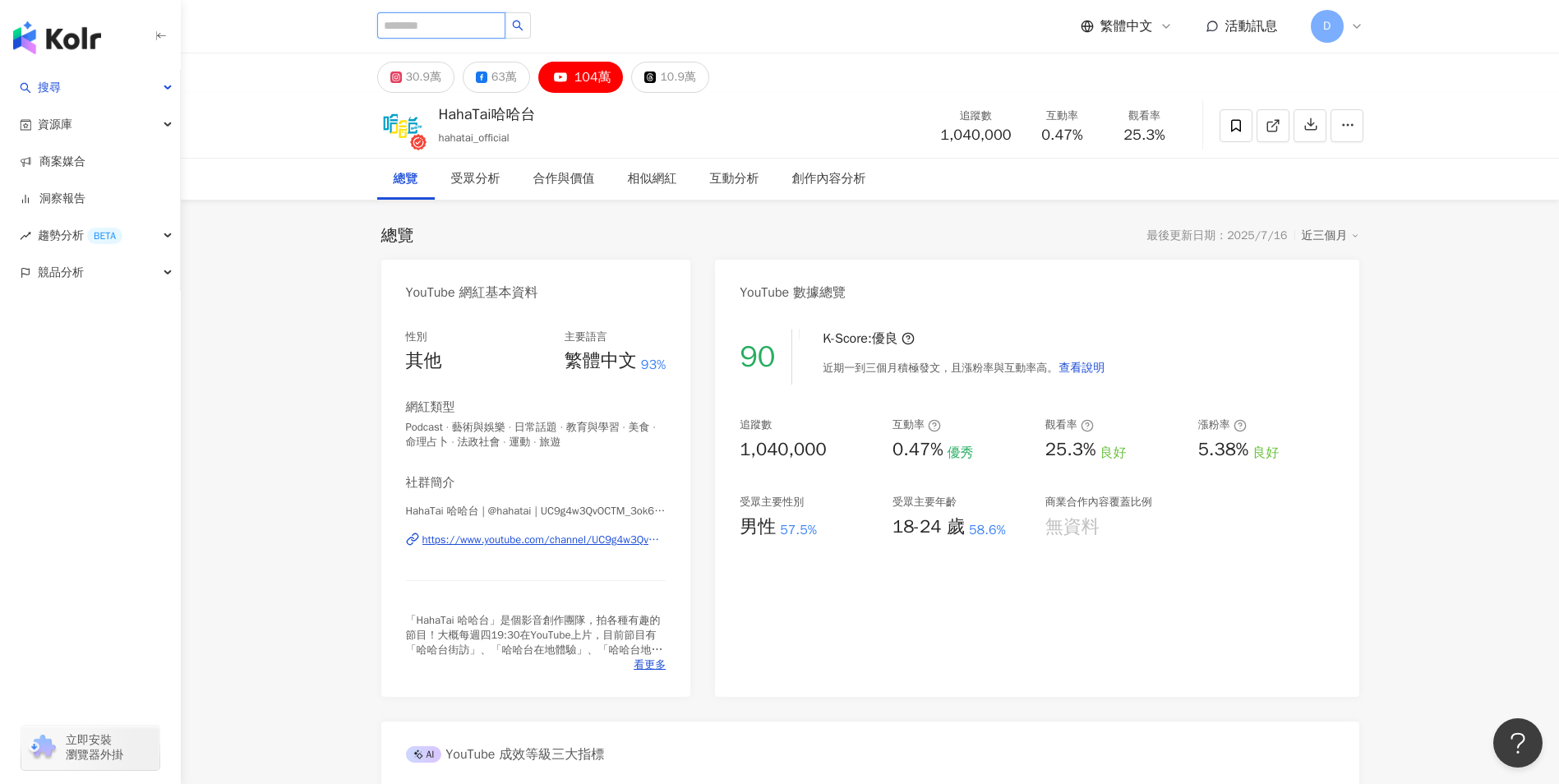 click at bounding box center (441, 25) 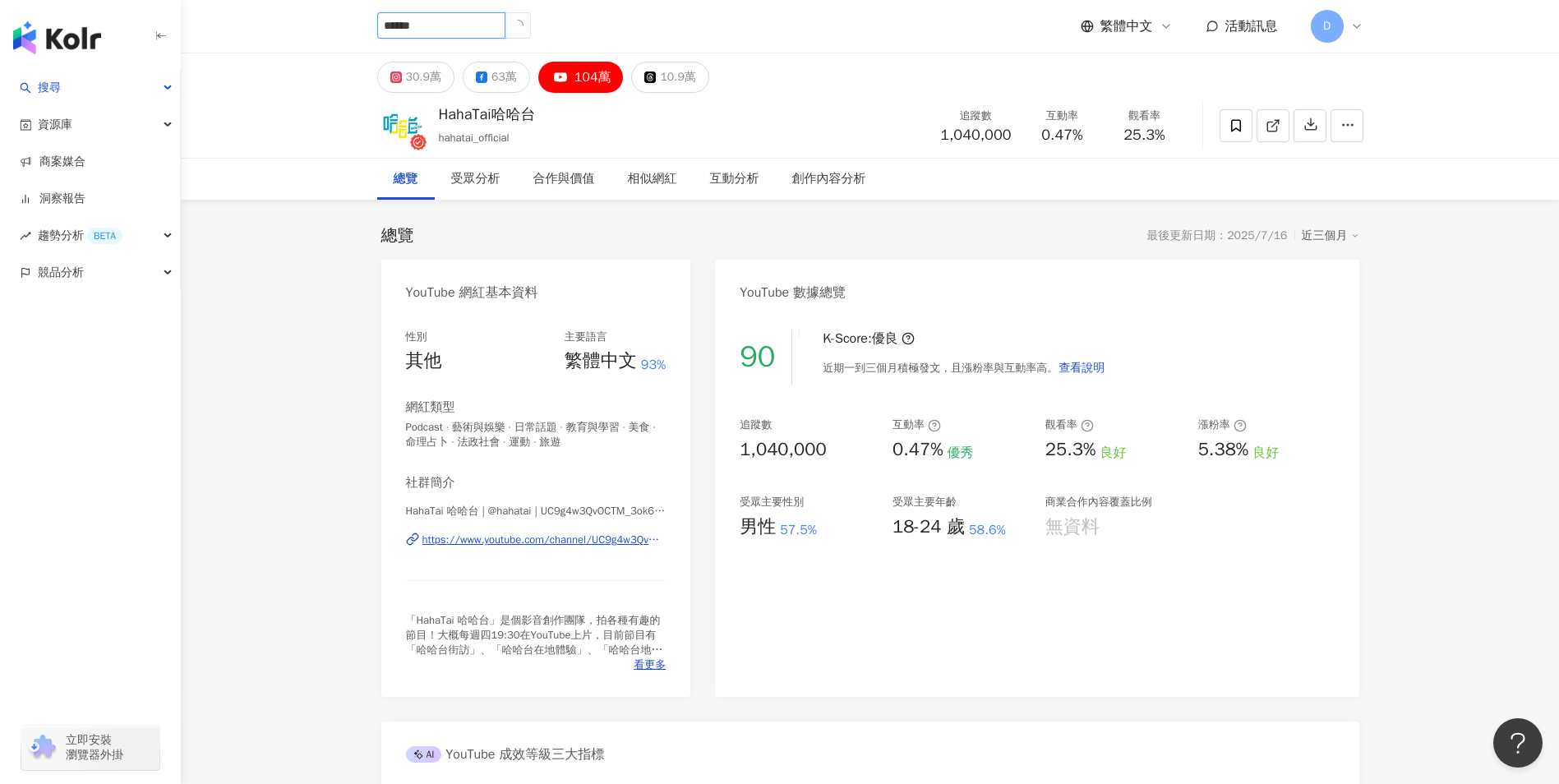 type on "*****" 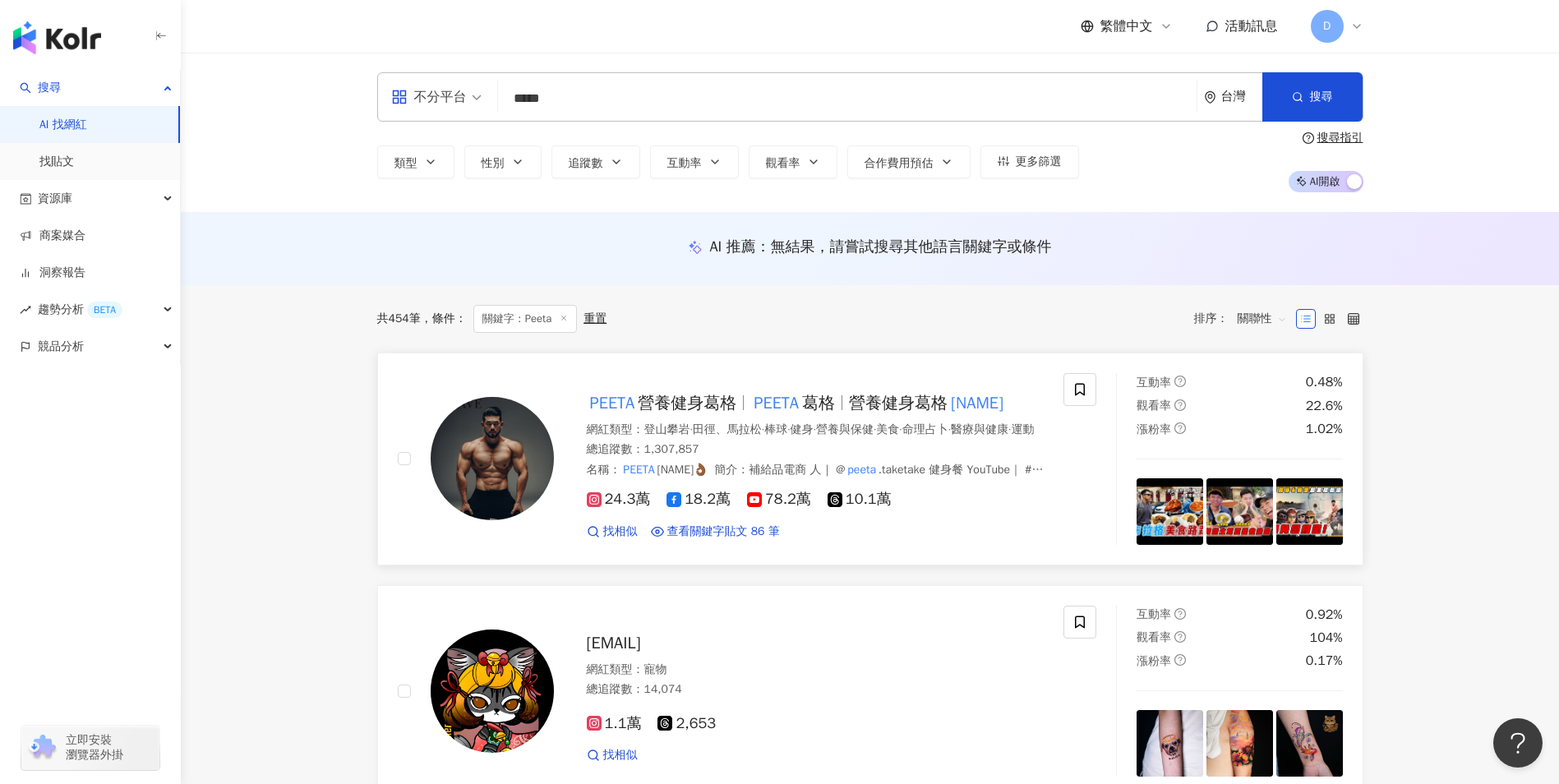 click on "PEETA  營養健身葛格 PEETA 葛格 營養健身葛格 Peeta 網紅類型 ： 登山攀岩  ·  田徑、馬拉松  ·  棒球  ·  健身  ·  營養與保健  ·  美食  ·  命理占卜  ·  醫療與健康  ·  運動 總追蹤數 ： 1,307,857 名稱 ： PEETA 葛格👌🏾 簡介 ： 補給品電商 人｜ @ peeta .taketake  健身餐 YouTube｜ # Peeta 葛格 @verve.tw 代言人 （折扣碼  peeta ） 課程報名連結 24.3萬 18.2萬 78.2萬 10.1萬 找相似 查看關鍵字貼文 86 筆" at bounding box center [799, 459] 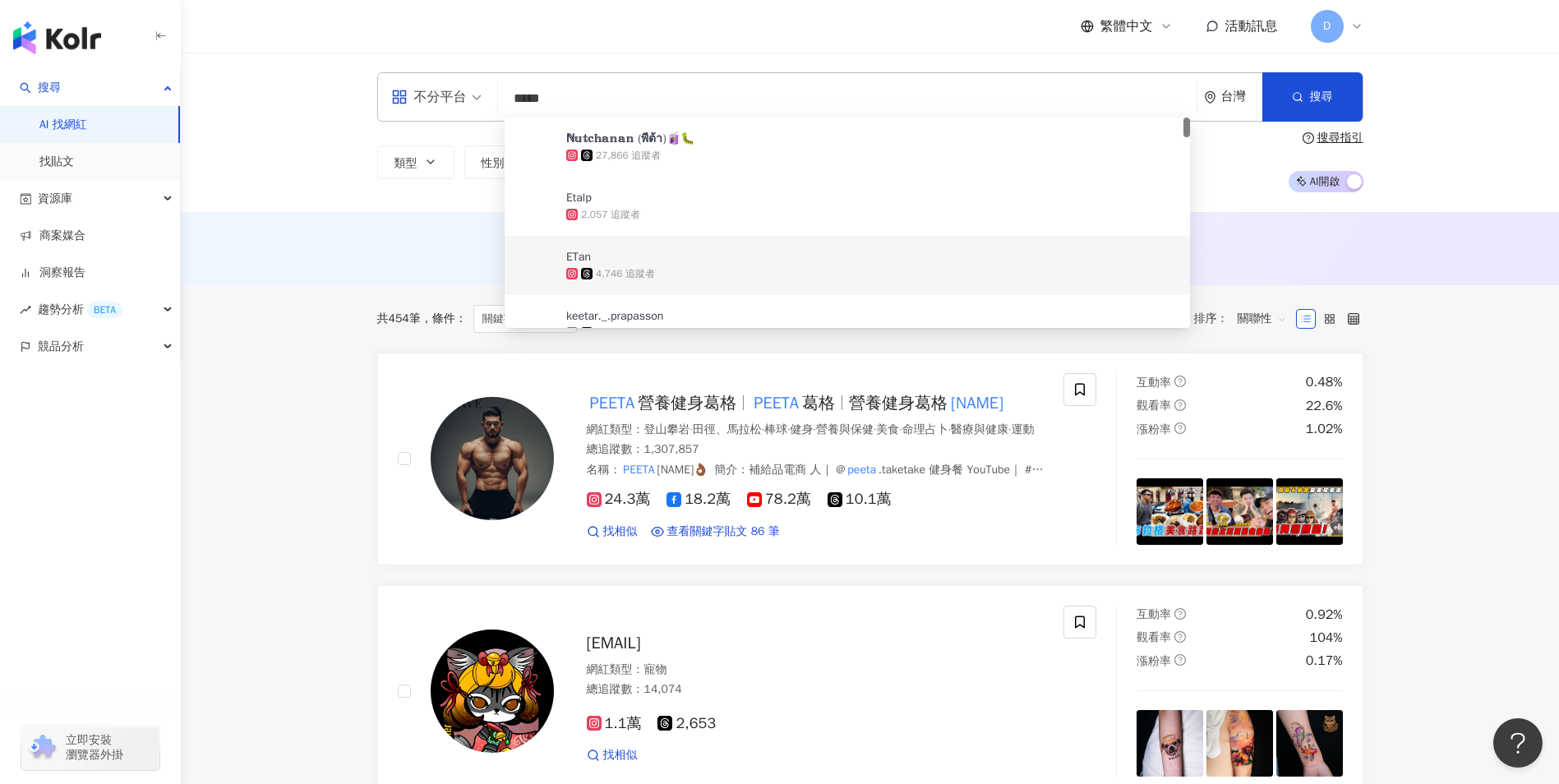 scroll, scrollTop: 1, scrollLeft: 0, axis: vertical 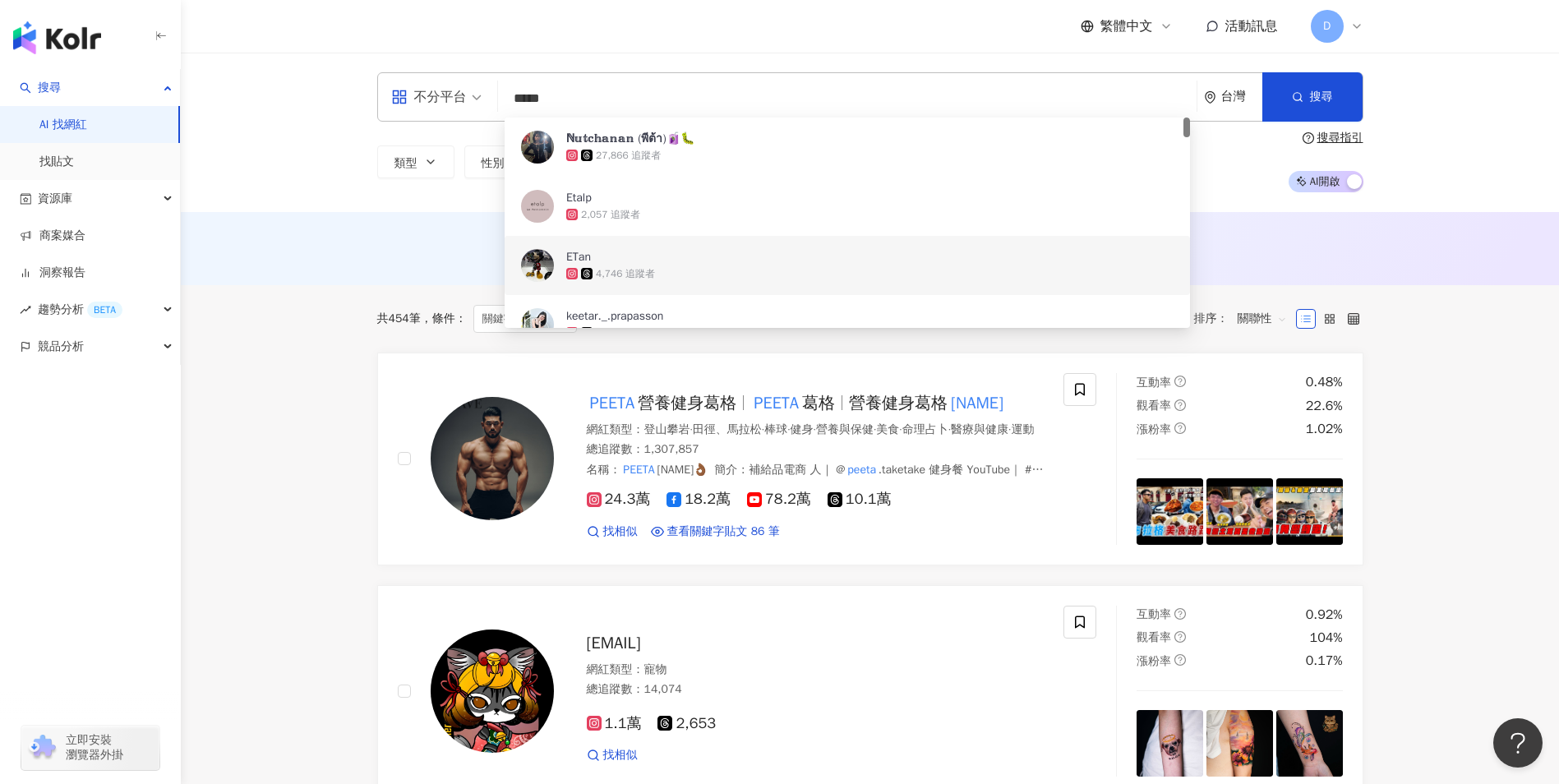 drag, startPoint x: 621, startPoint y: 104, endPoint x: 468, endPoint y: 106, distance: 153.0131 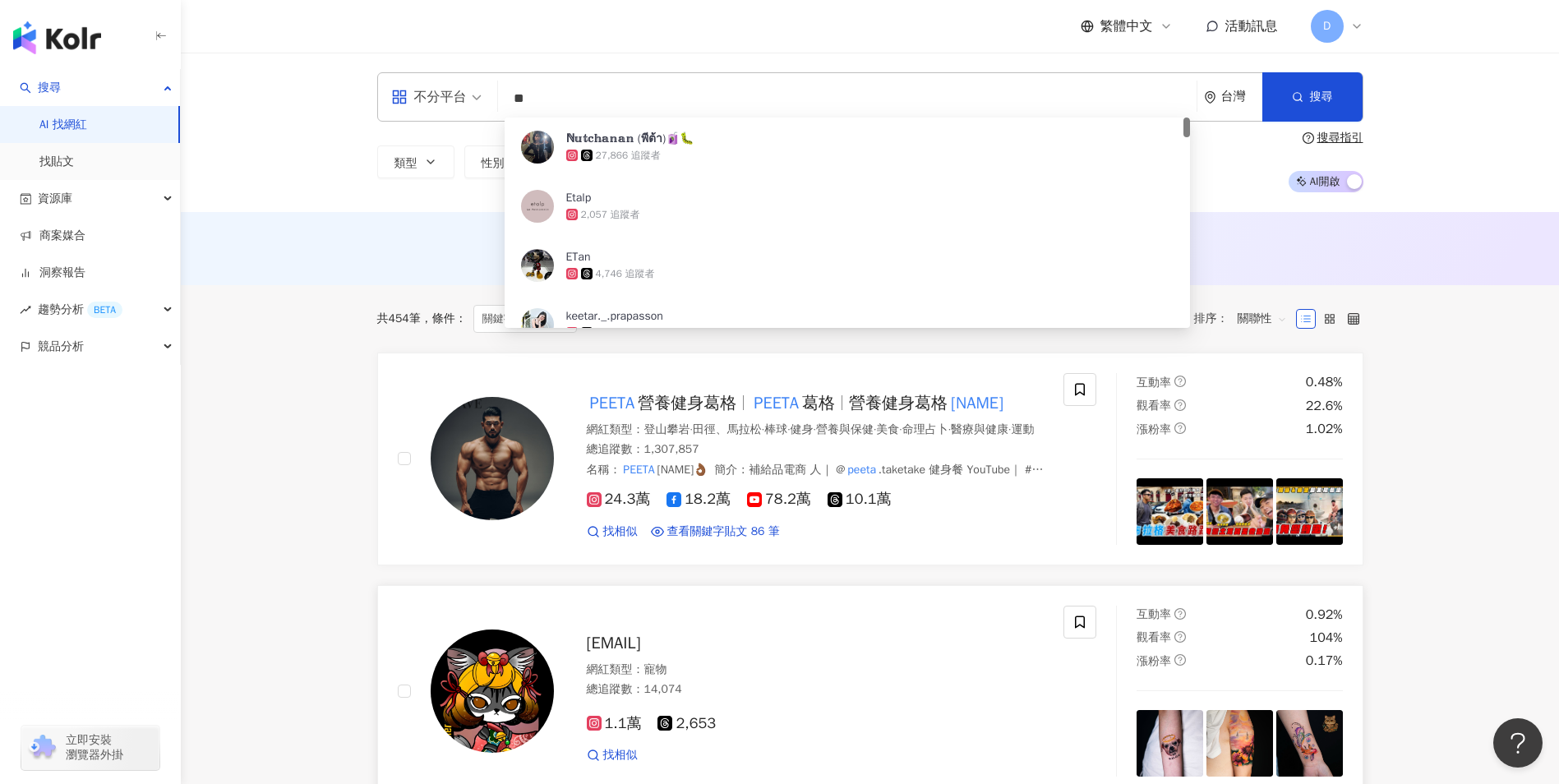 type on "*" 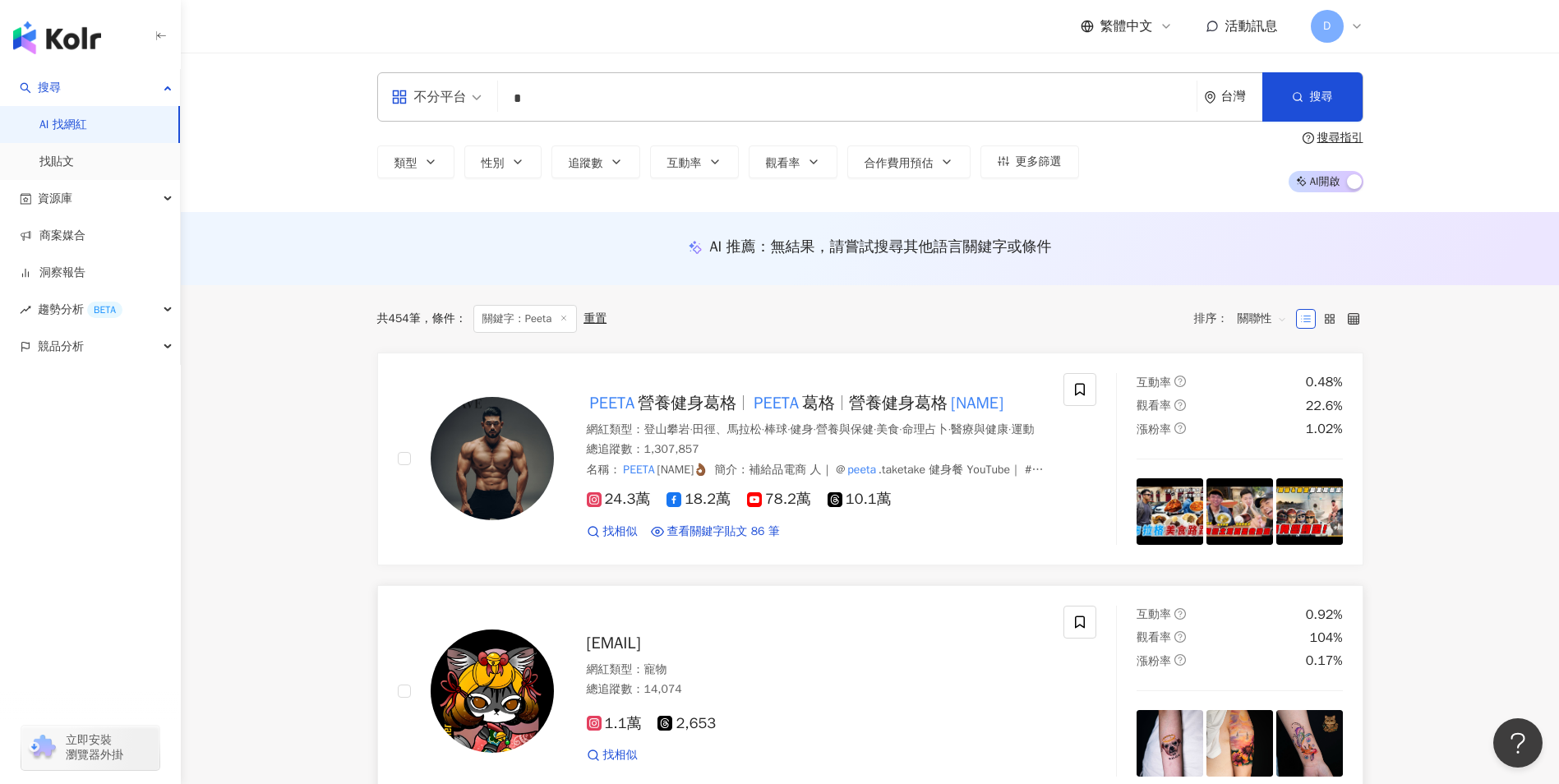 type on "*" 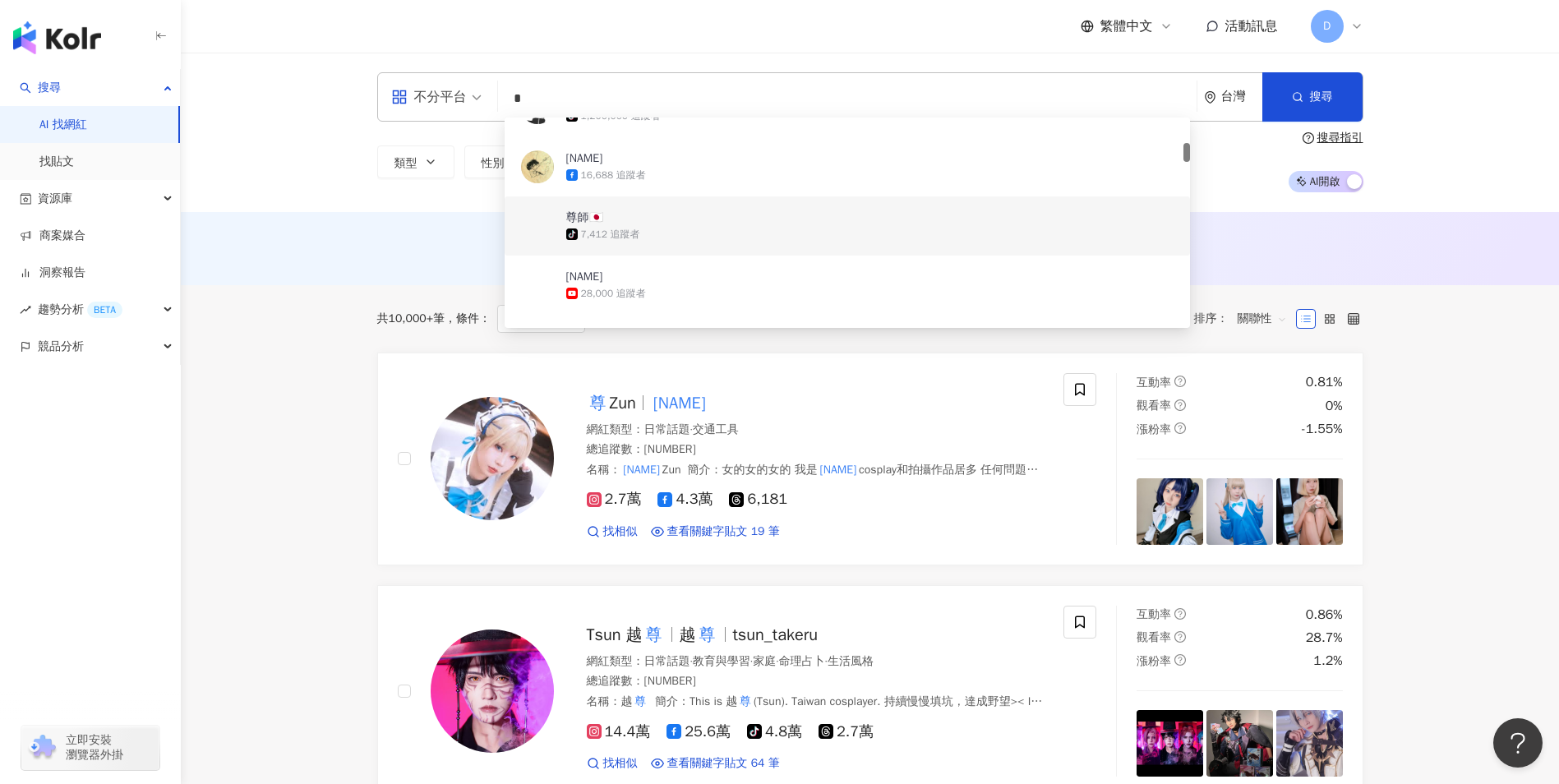 scroll, scrollTop: 277, scrollLeft: 0, axis: vertical 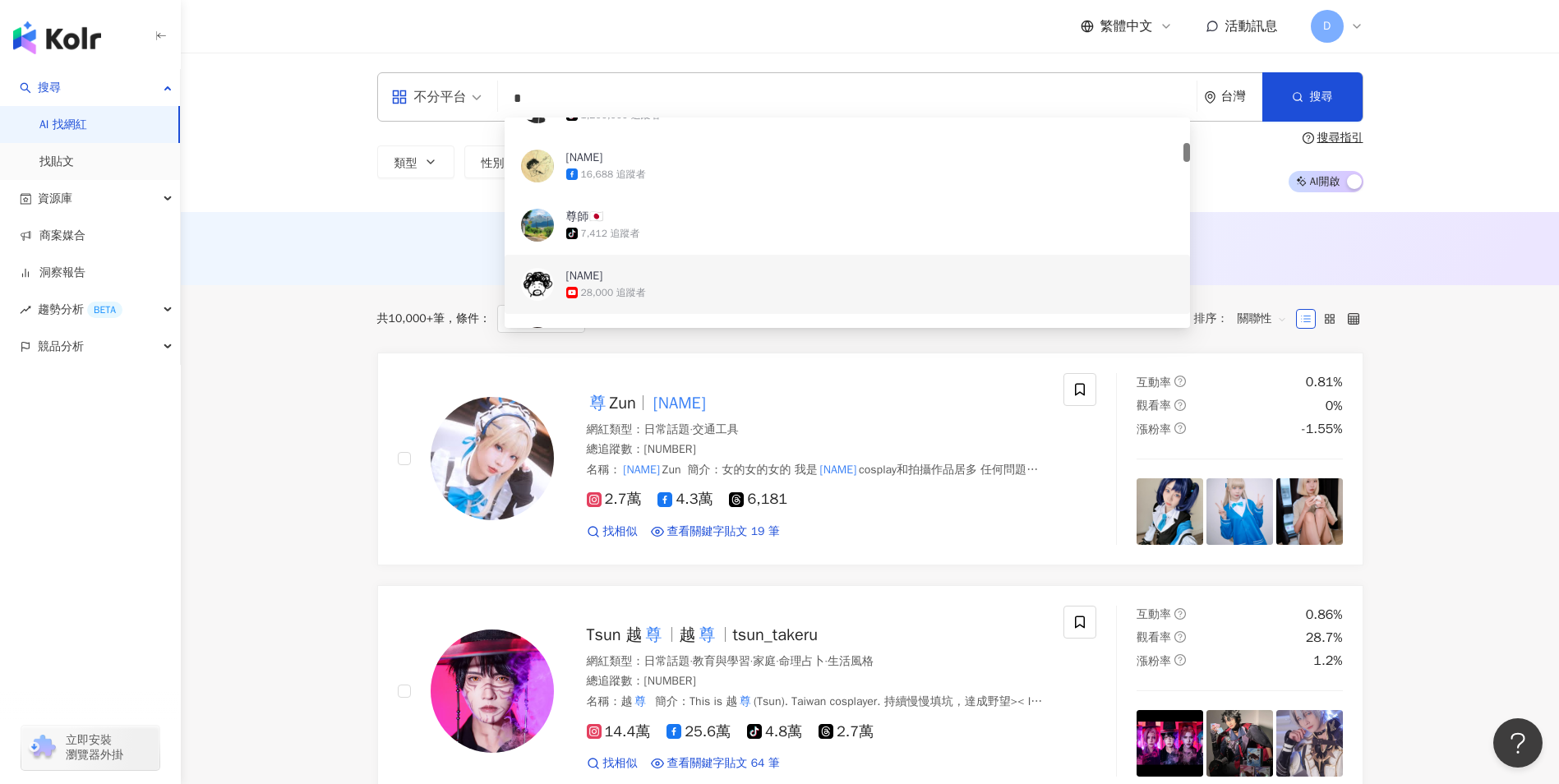 click on "不分平台 * 台灣 搜尋 8e612947-33cd-4ad2-9a10-70ffadf9c127 d23d094b-75ca-44ed-8f86-1a637f8b1b25 88768125-30ba-4d28-b17e-e400dc85b6e1 尊師 tiktok-icon 1,200,000   追蹤者 尊子 16,688   追蹤者 尊師🇯🇵 tiktok-icon 7,412   追蹤者 尊宝 28,000   追蹤者 尊嘟假嘟 tiktok-icon 6,085   追蹤者 尊嘟 tiktok-icon 10,100   追蹤者 類型 性別 追蹤數 互動率 觀看率 合作費用預估  更多篩選 搜尋指引 AI  開啟 AI  關閉 AI 推薦 ： 無結果，請嘗試搜尋其他語言關鍵字或條件 共  10,000+  筆 條件 ： 關鍵字：尊 重置 排序： 關聯性 尊 Zun 尊尊 網紅類型 ： 日常話題  ·  交通工具 總追蹤數 ： 76,690 名稱 ： 尊尊 Zun 簡介 ： 女的女的女的  我是 尊尊  cosplay和拍攝作品居多 任何問題或合作詢問歡迎私訊 2.7萬 4.3萬 6,181 找相似 查看關鍵字貼文 19 筆 互動率 0.81% 觀看率 0% 漲粉率 -1.55% Tsun 越 尊 越 尊 tsun_takeru 網紅類型 ： 日常話題  ·   ·  家庭" at bounding box center (869, 2045) 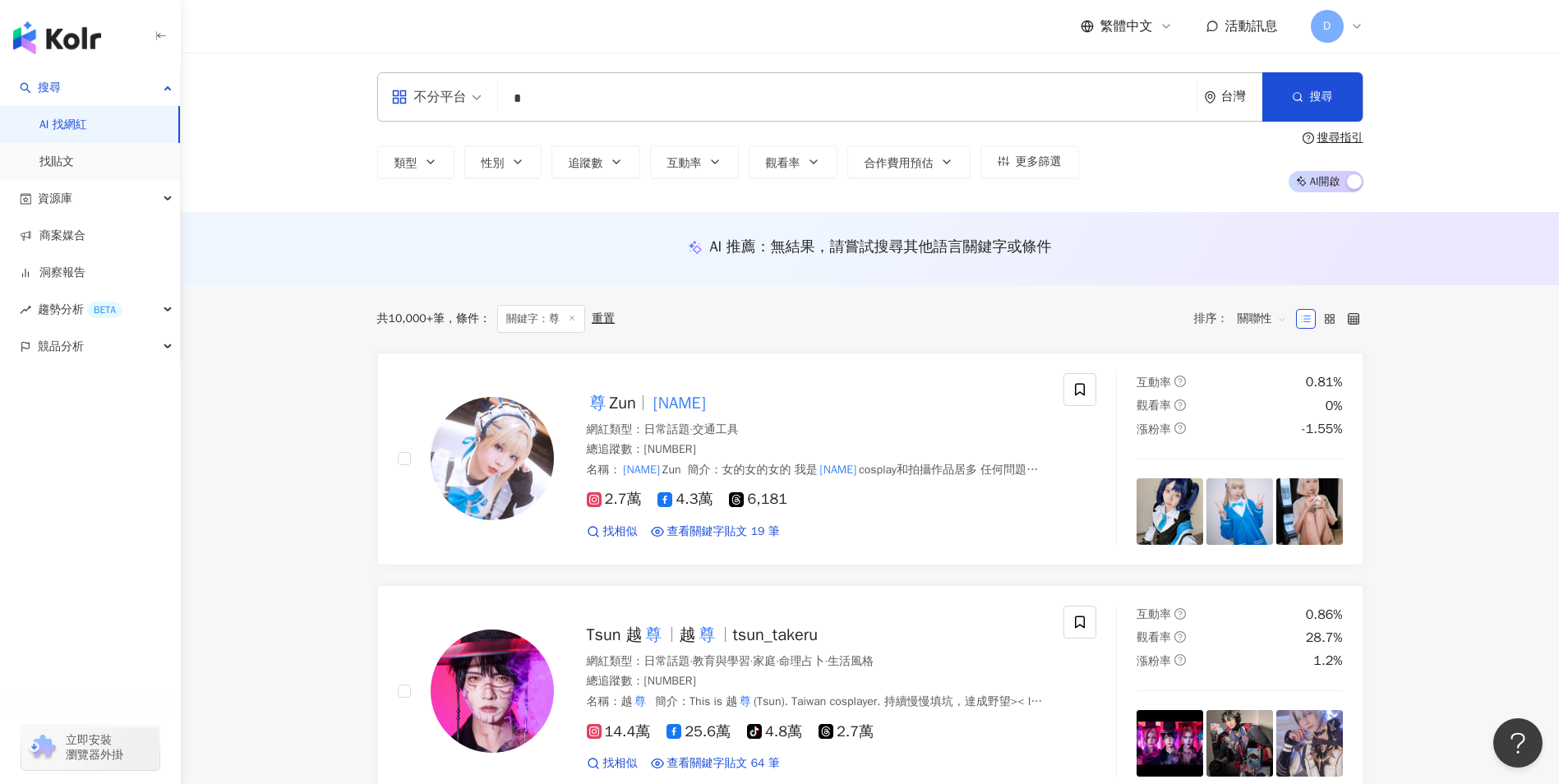 scroll, scrollTop: 505, scrollLeft: 0, axis: vertical 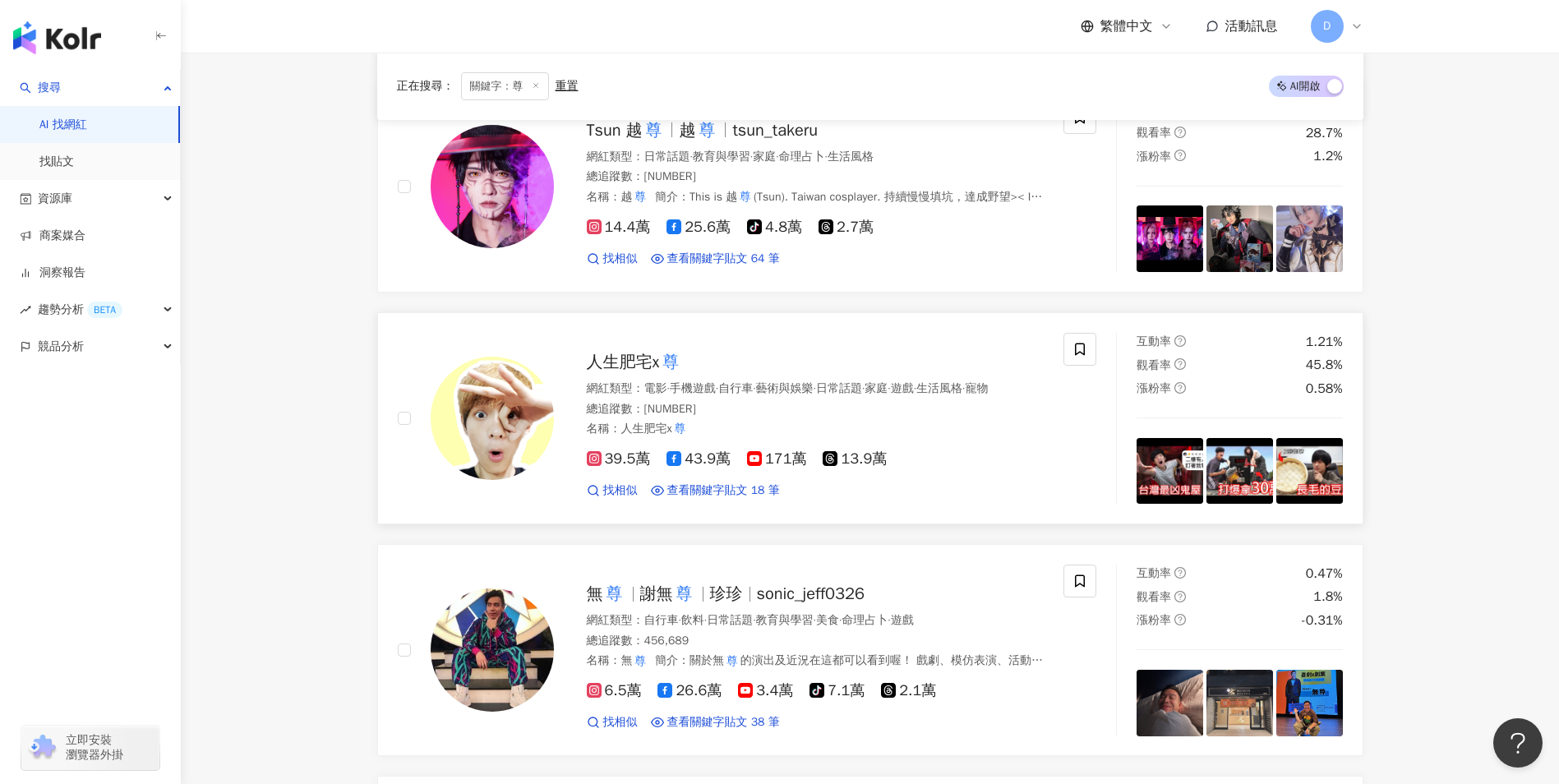 click at bounding box center [492, 418] 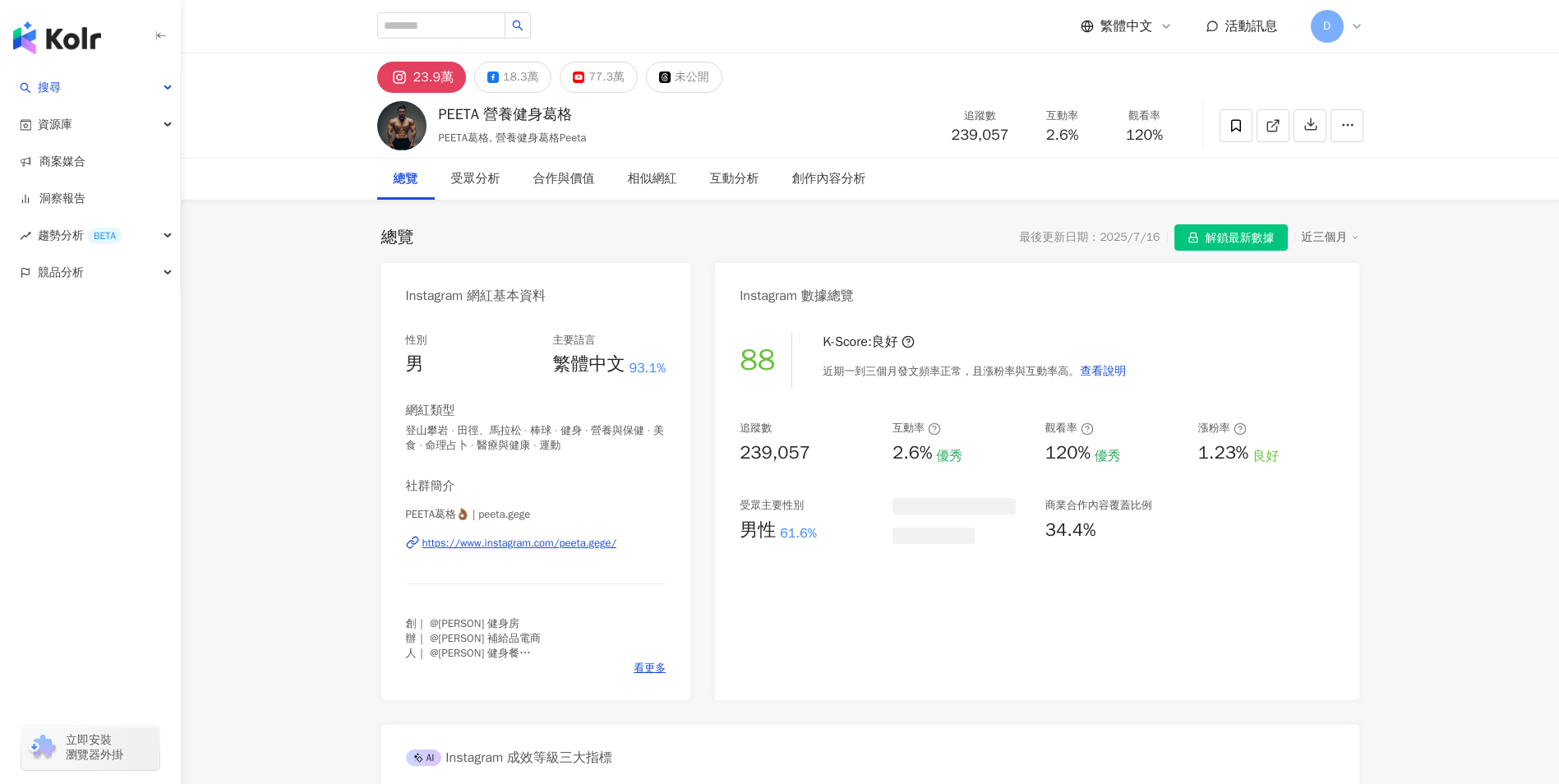 scroll, scrollTop: 0, scrollLeft: 0, axis: both 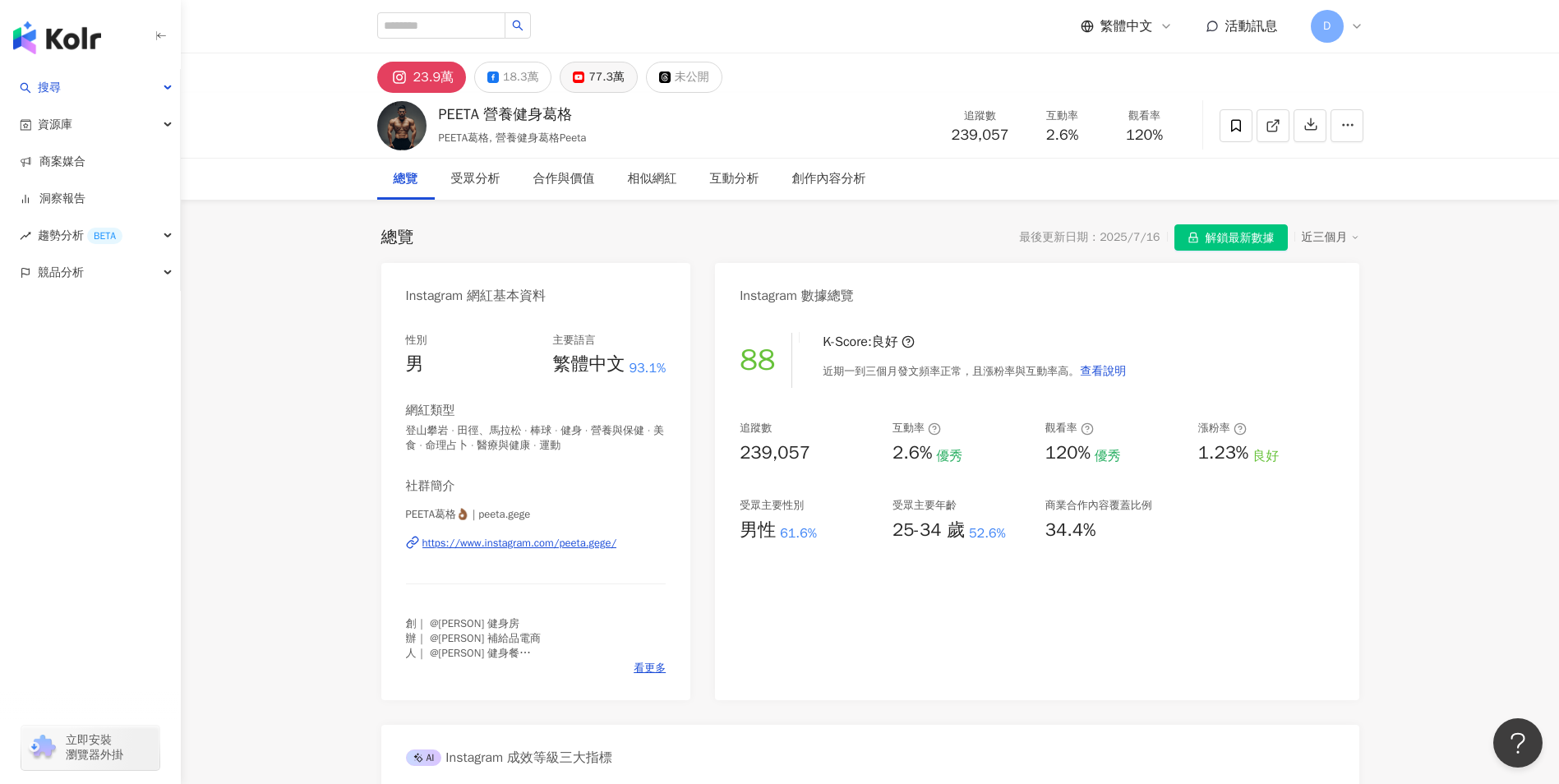 click on "77.3萬" at bounding box center [606, 77] 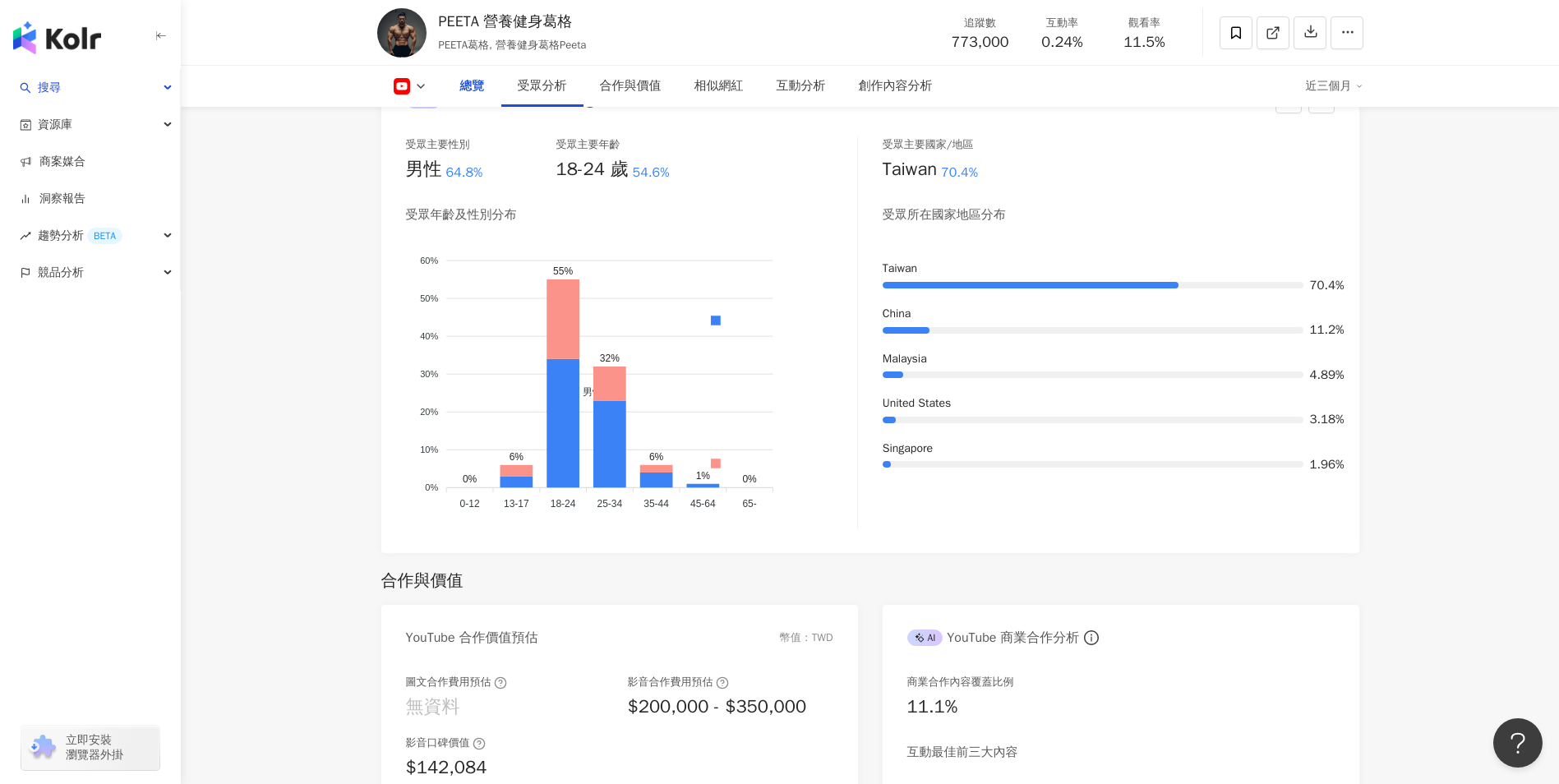 scroll, scrollTop: 1256, scrollLeft: 0, axis: vertical 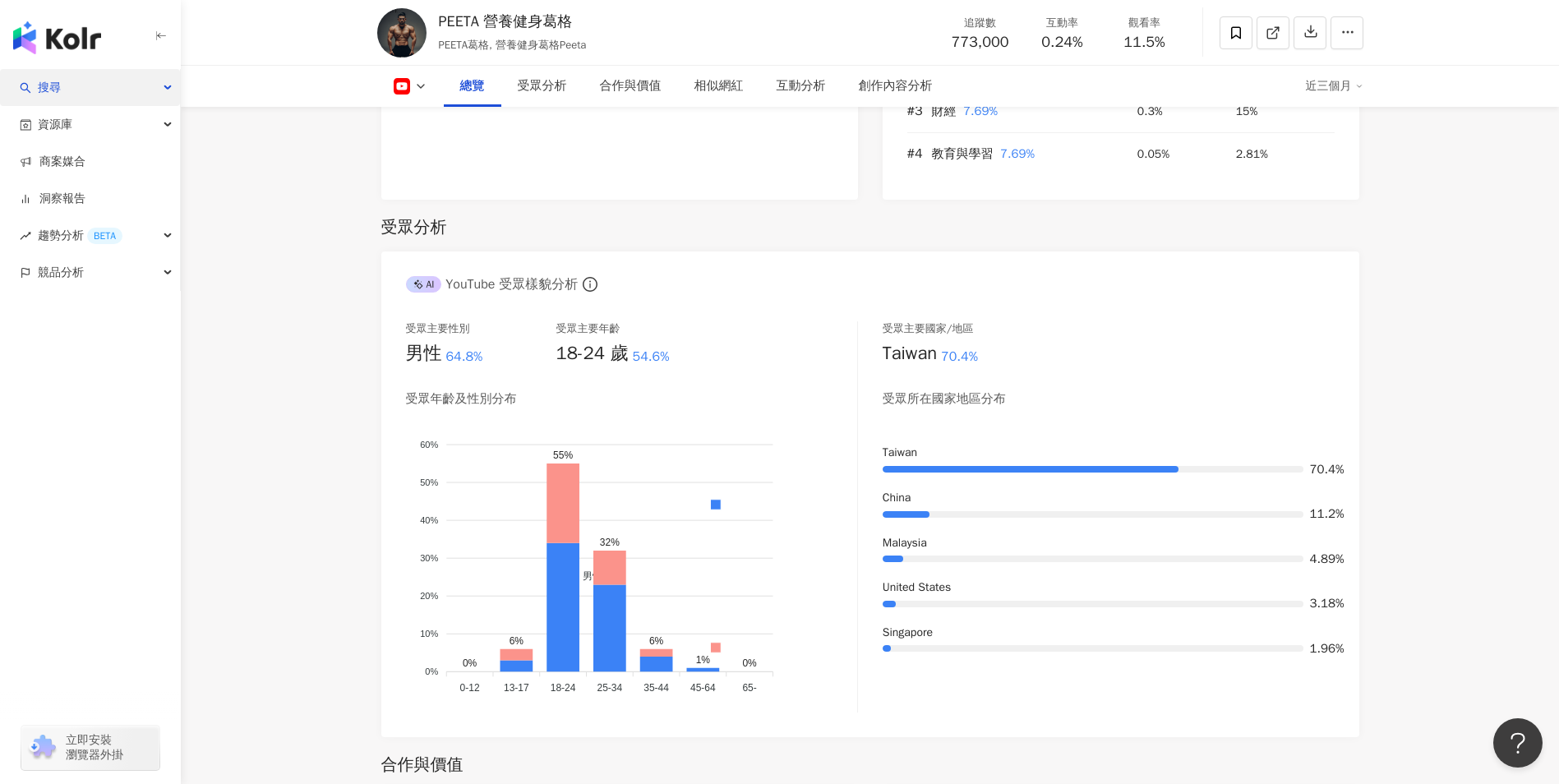 click on "搜尋" at bounding box center [49, 87] 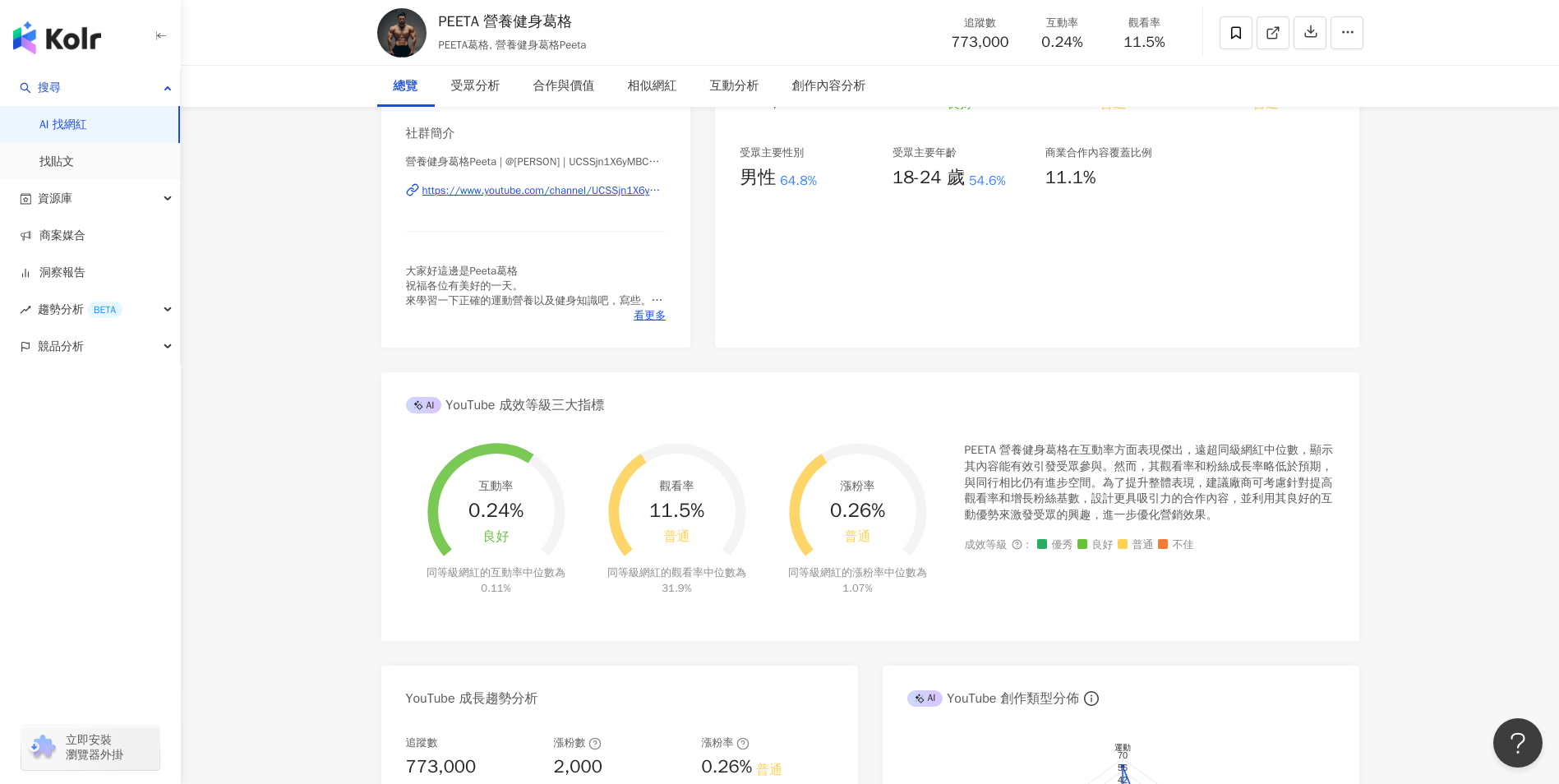 scroll, scrollTop: 0, scrollLeft: 0, axis: both 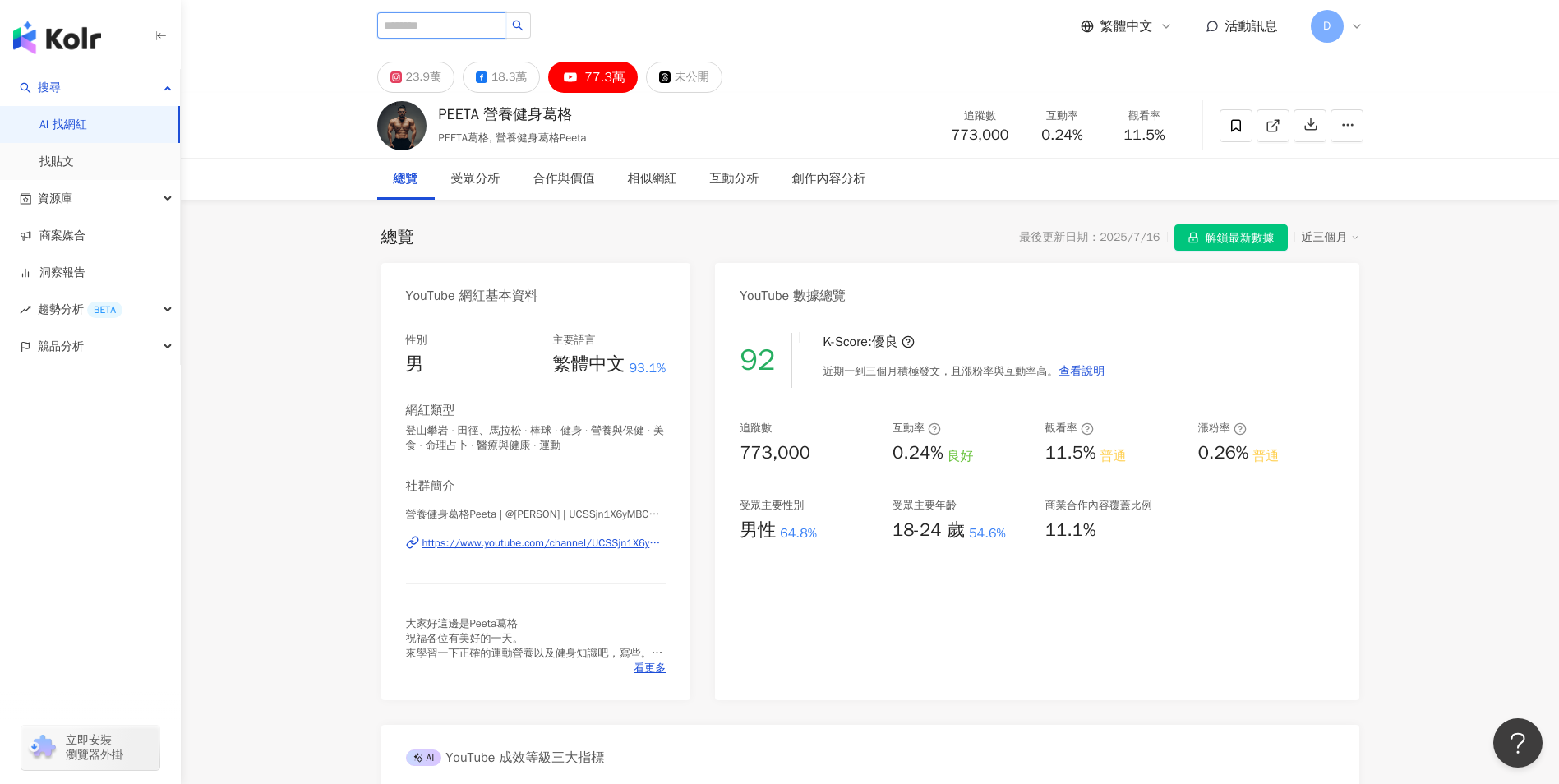 click at bounding box center (441, 25) 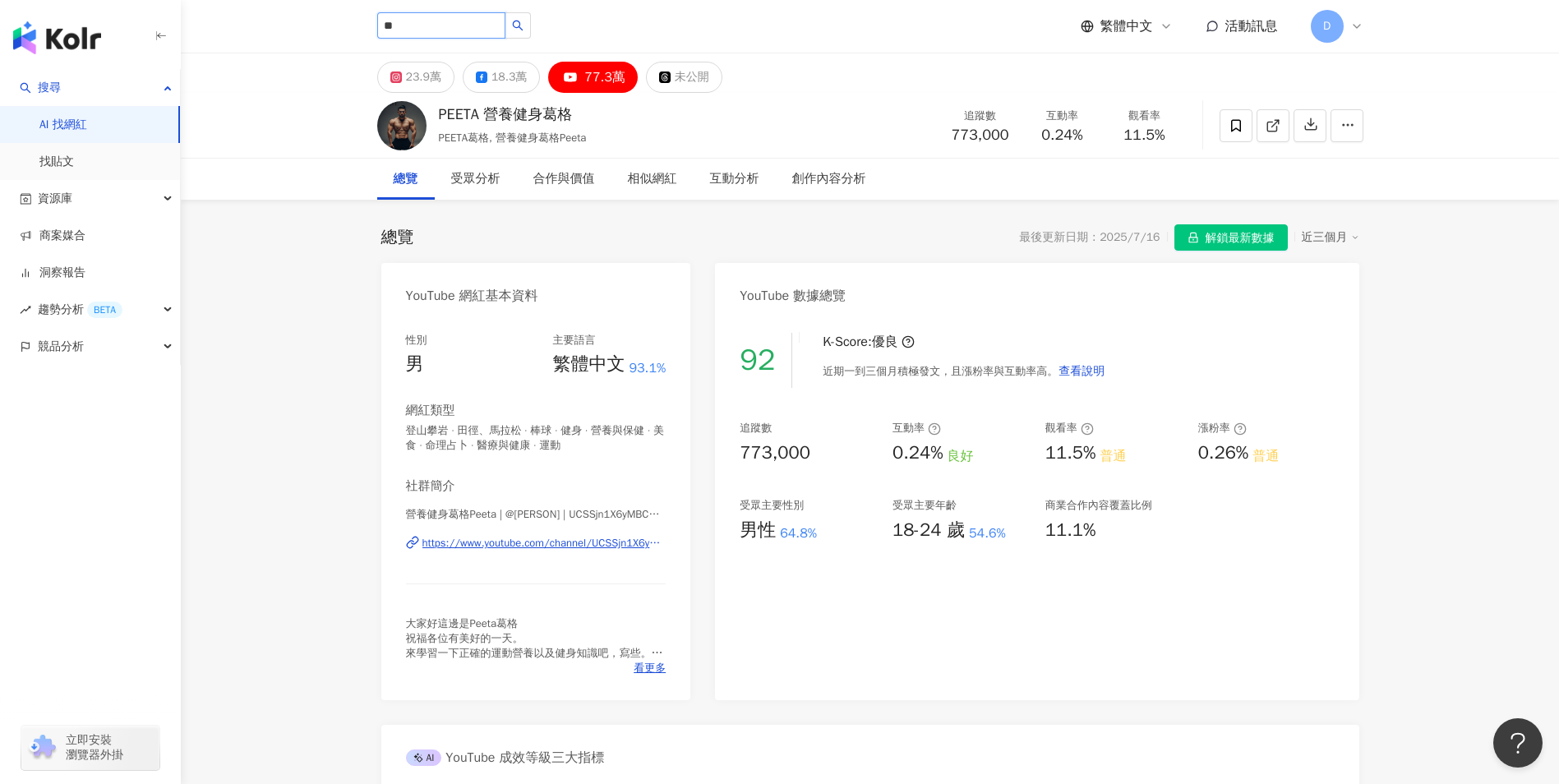 type on "**" 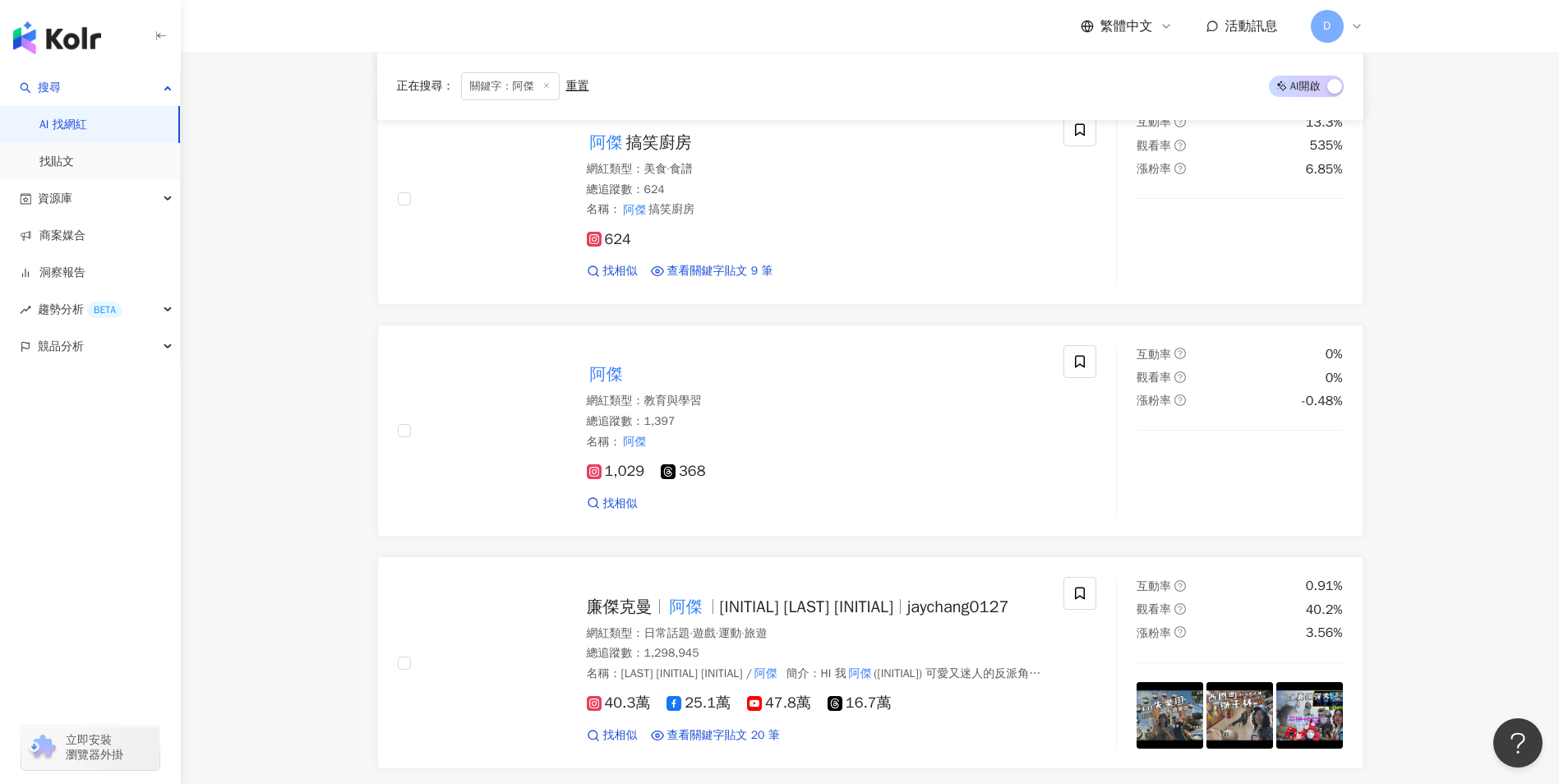 scroll, scrollTop: 1224, scrollLeft: 0, axis: vertical 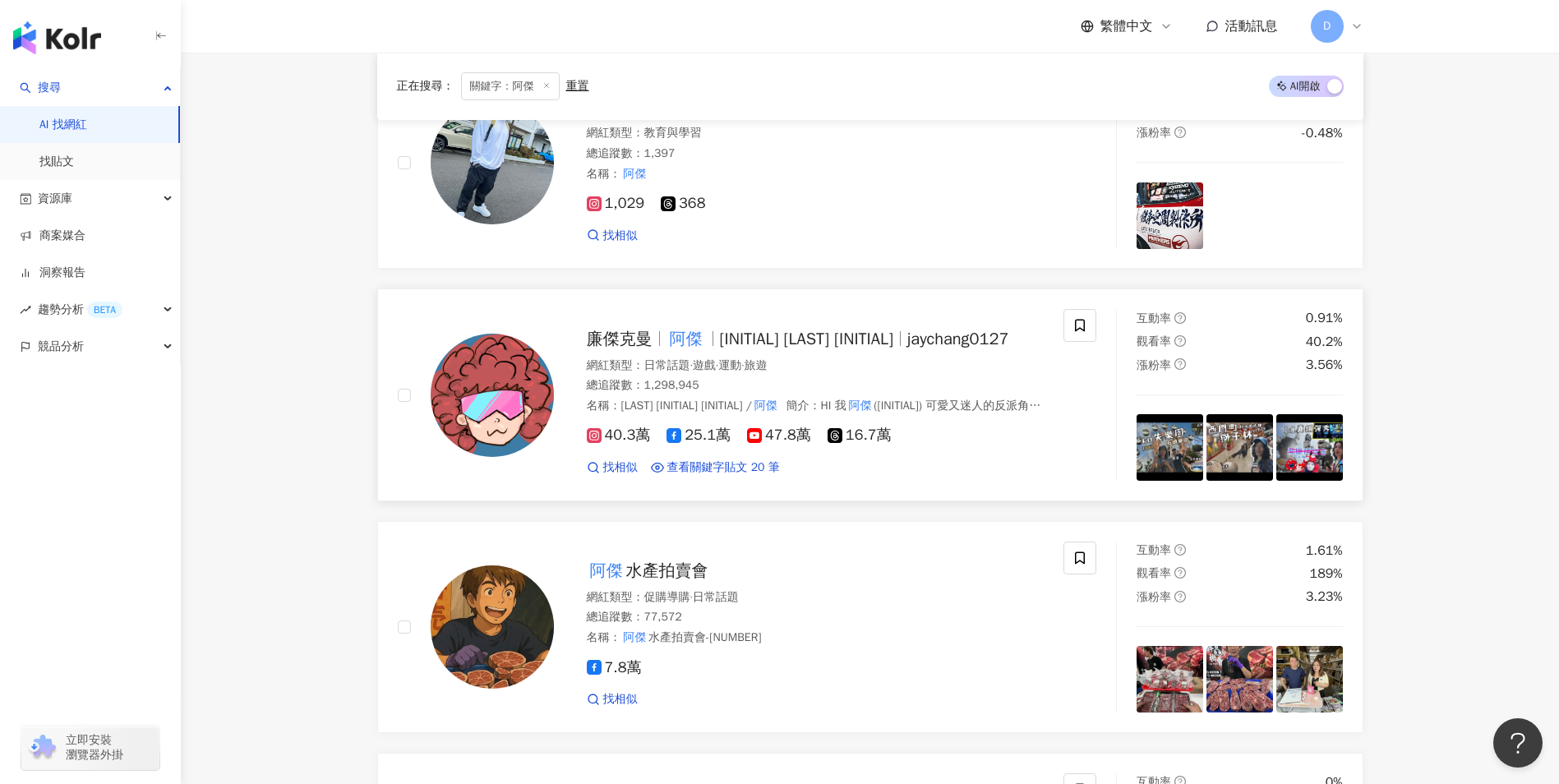 click at bounding box center (492, 395) 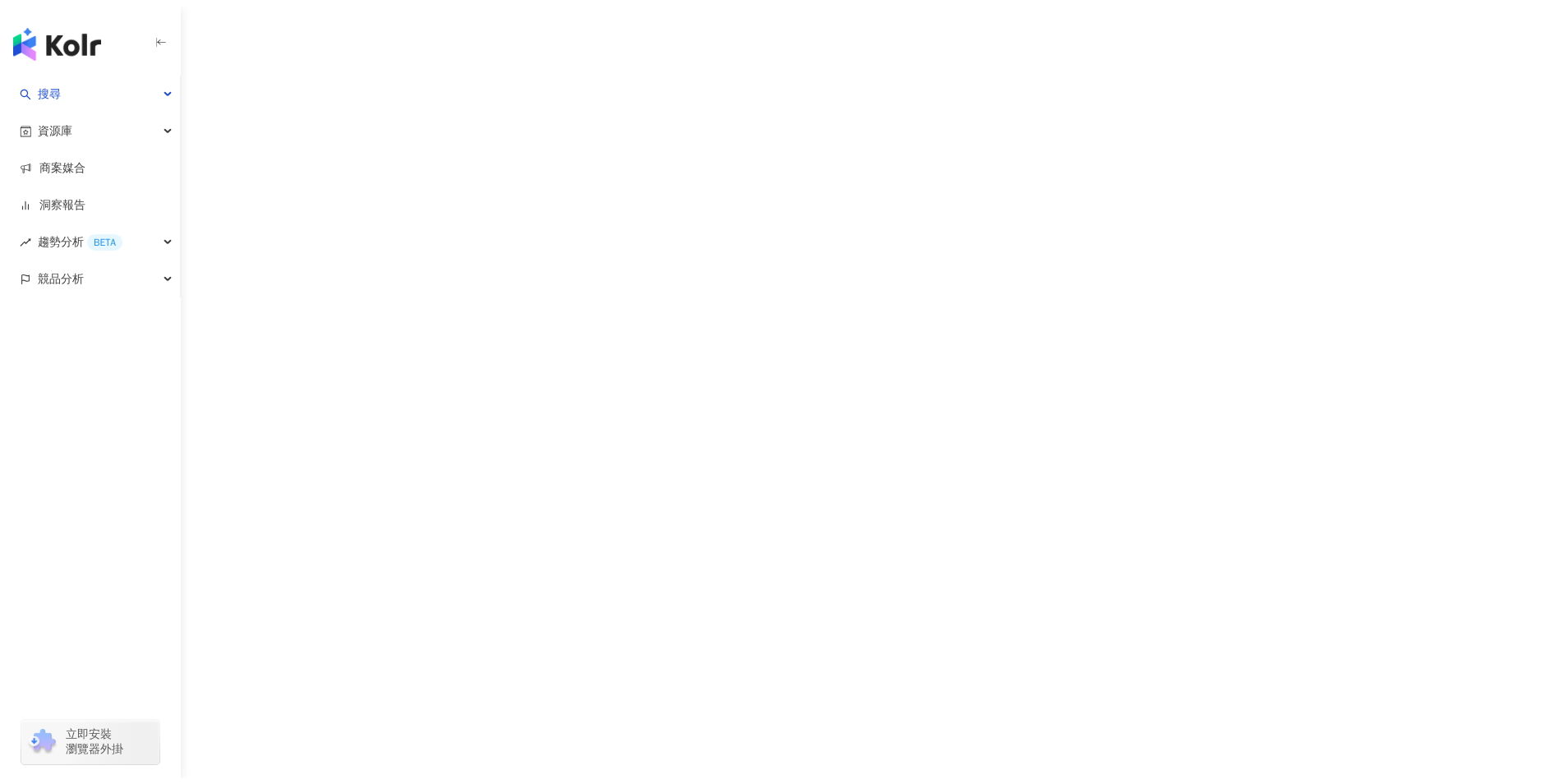 scroll, scrollTop: 0, scrollLeft: 0, axis: both 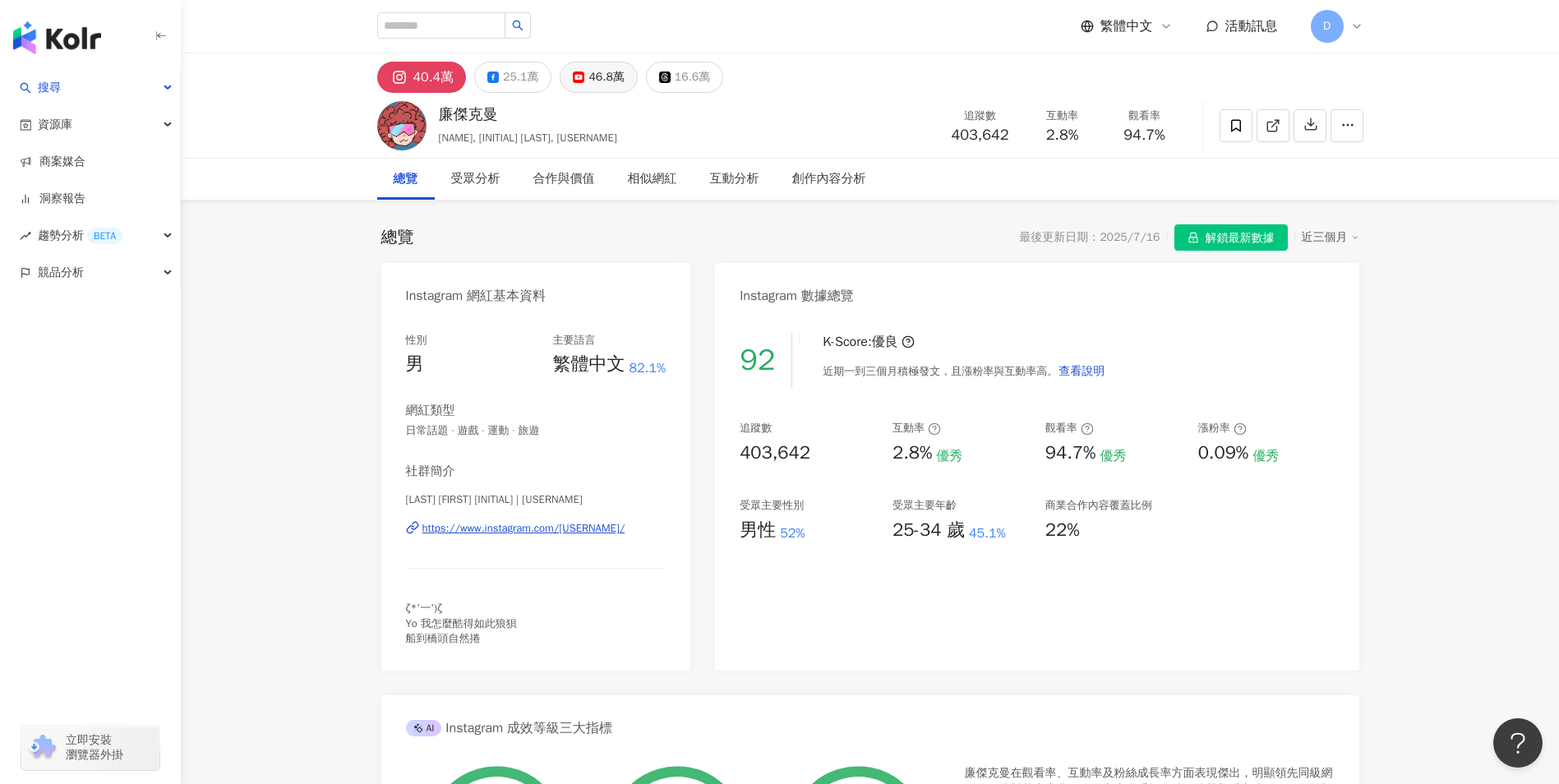 click on "46.8萬" at bounding box center (606, 77) 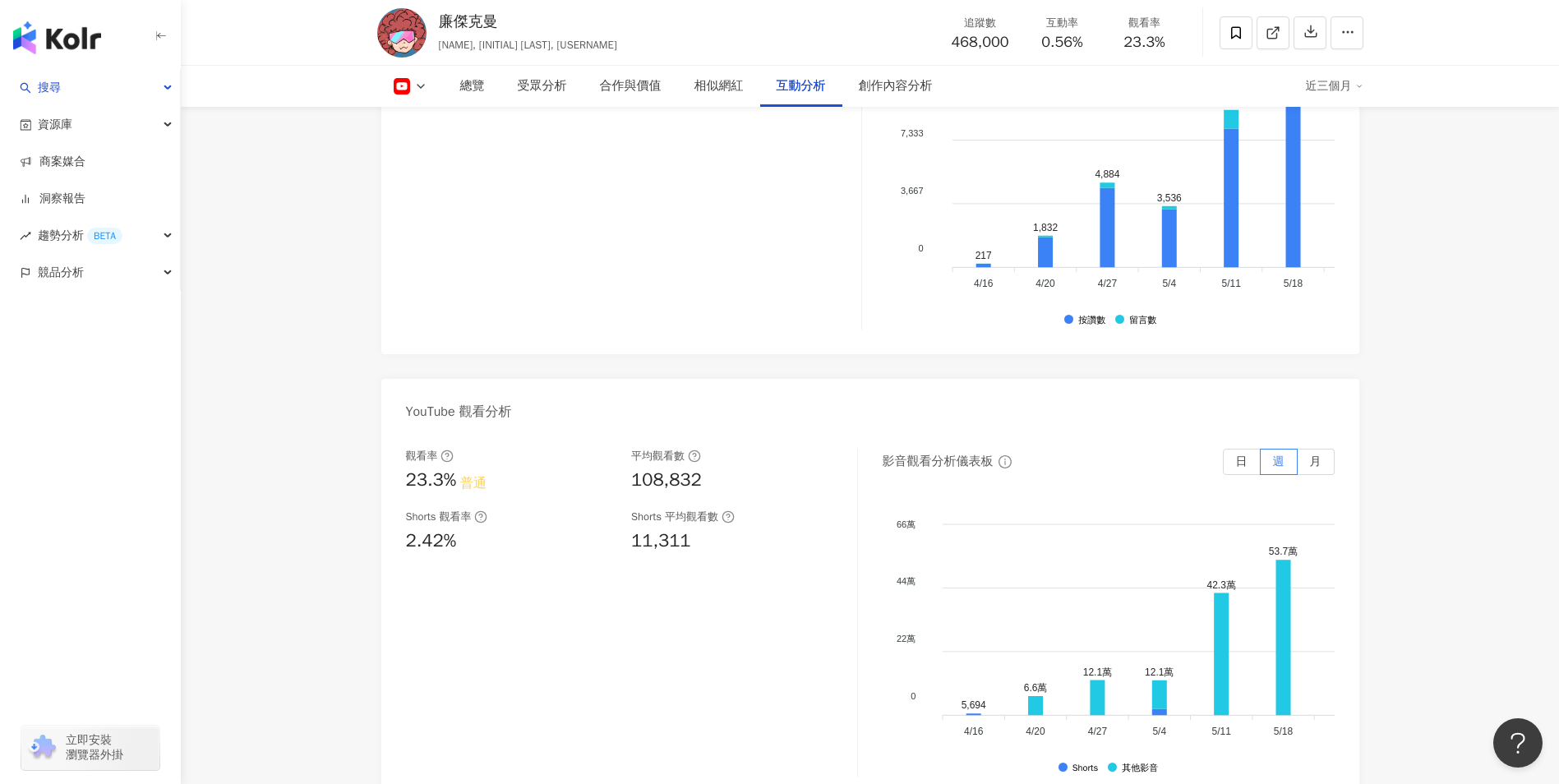 scroll, scrollTop: 2861, scrollLeft: 0, axis: vertical 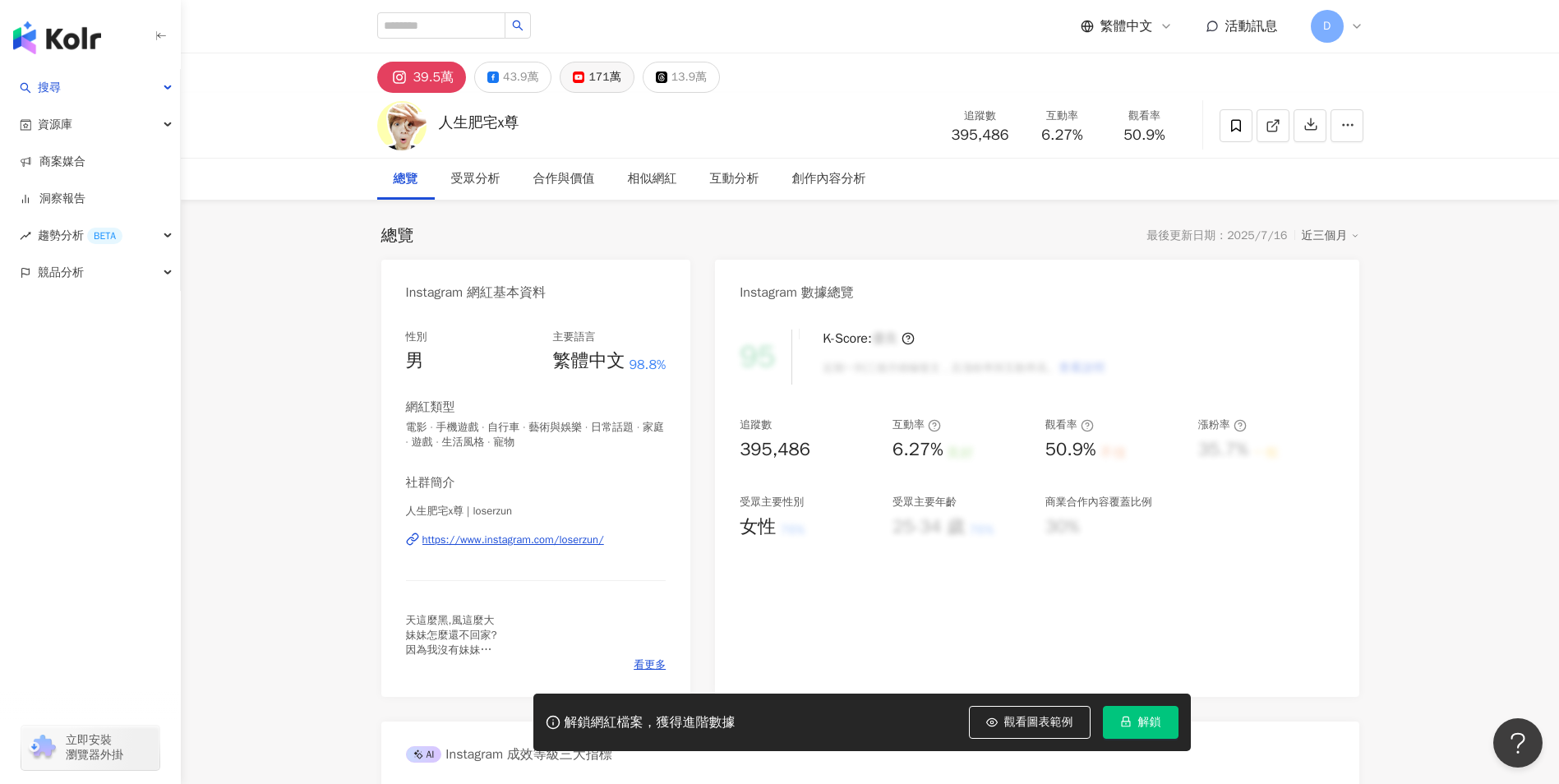 click on "171萬" at bounding box center [604, 77] 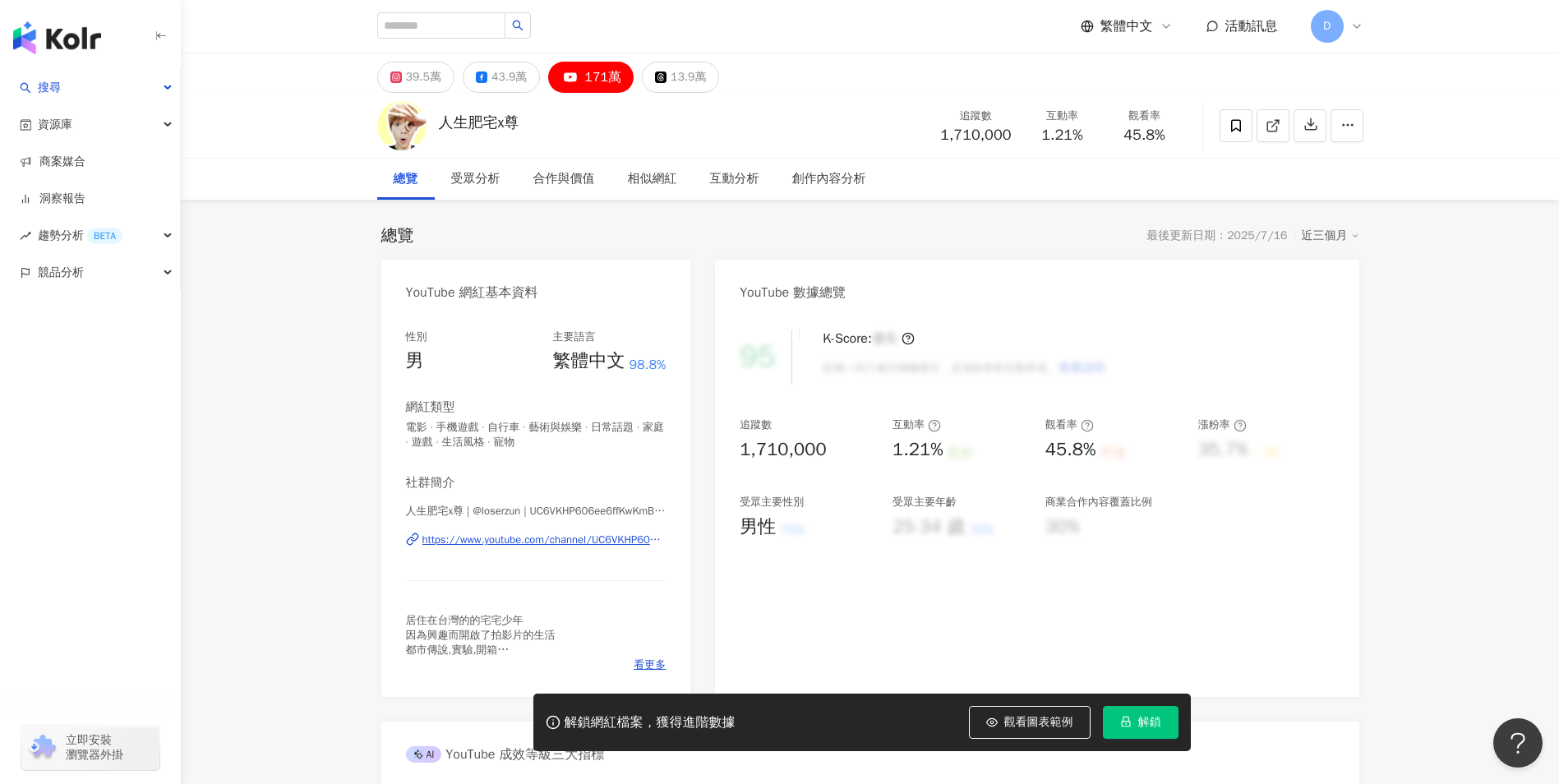 click on "解鎖" at bounding box center [1141, 722] 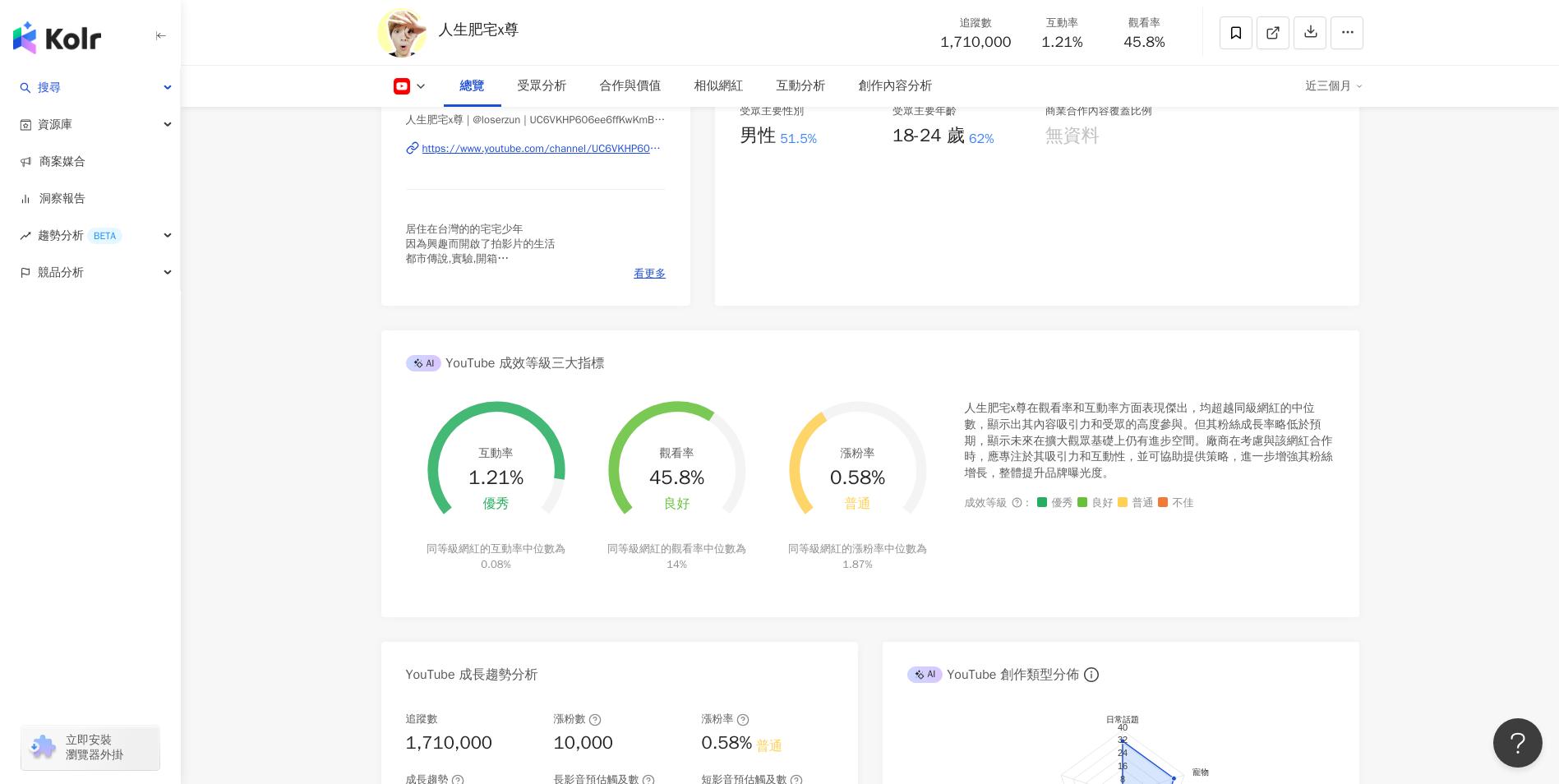 scroll, scrollTop: 81, scrollLeft: 0, axis: vertical 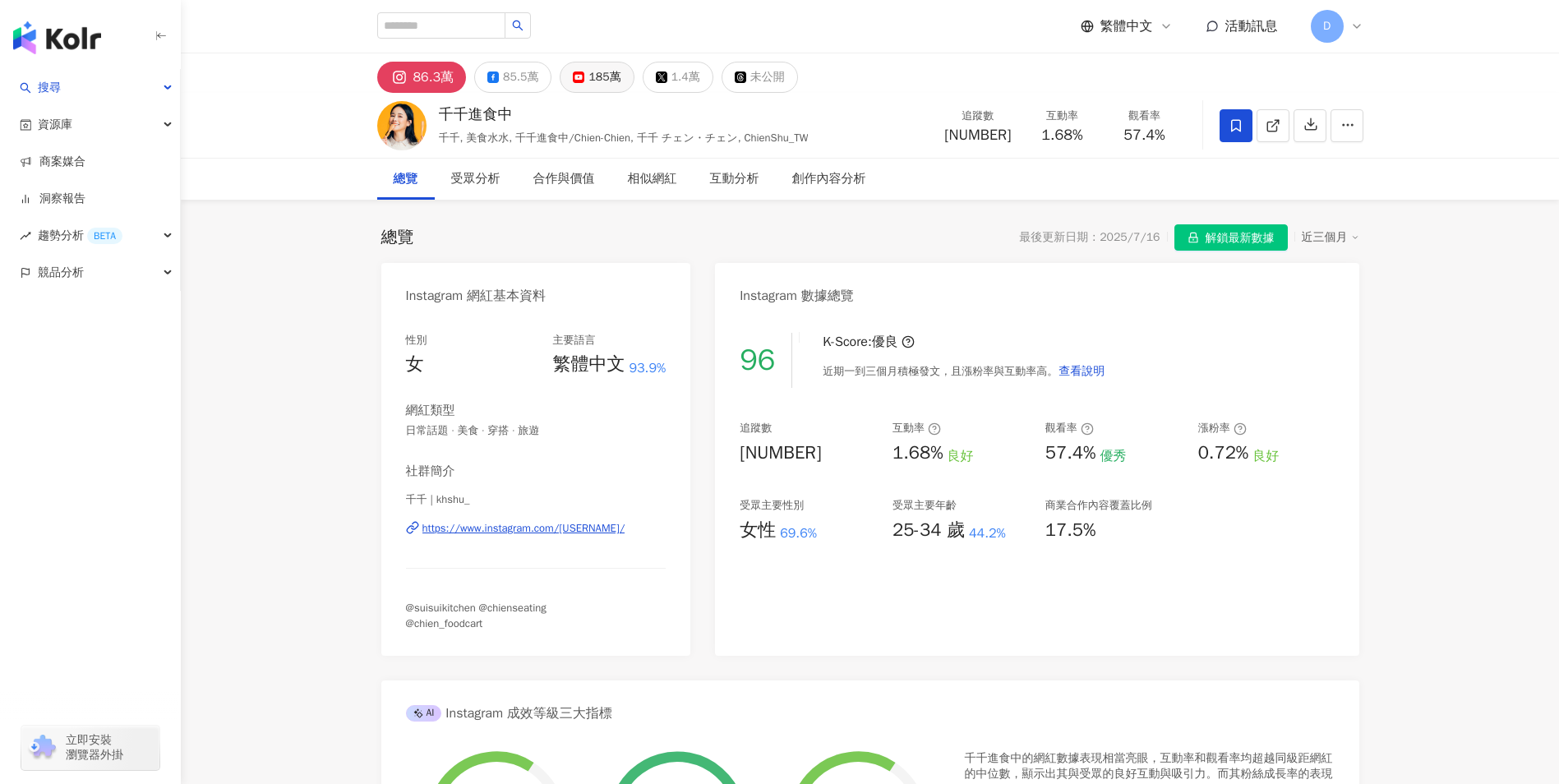 click on "185萬" at bounding box center (604, 77) 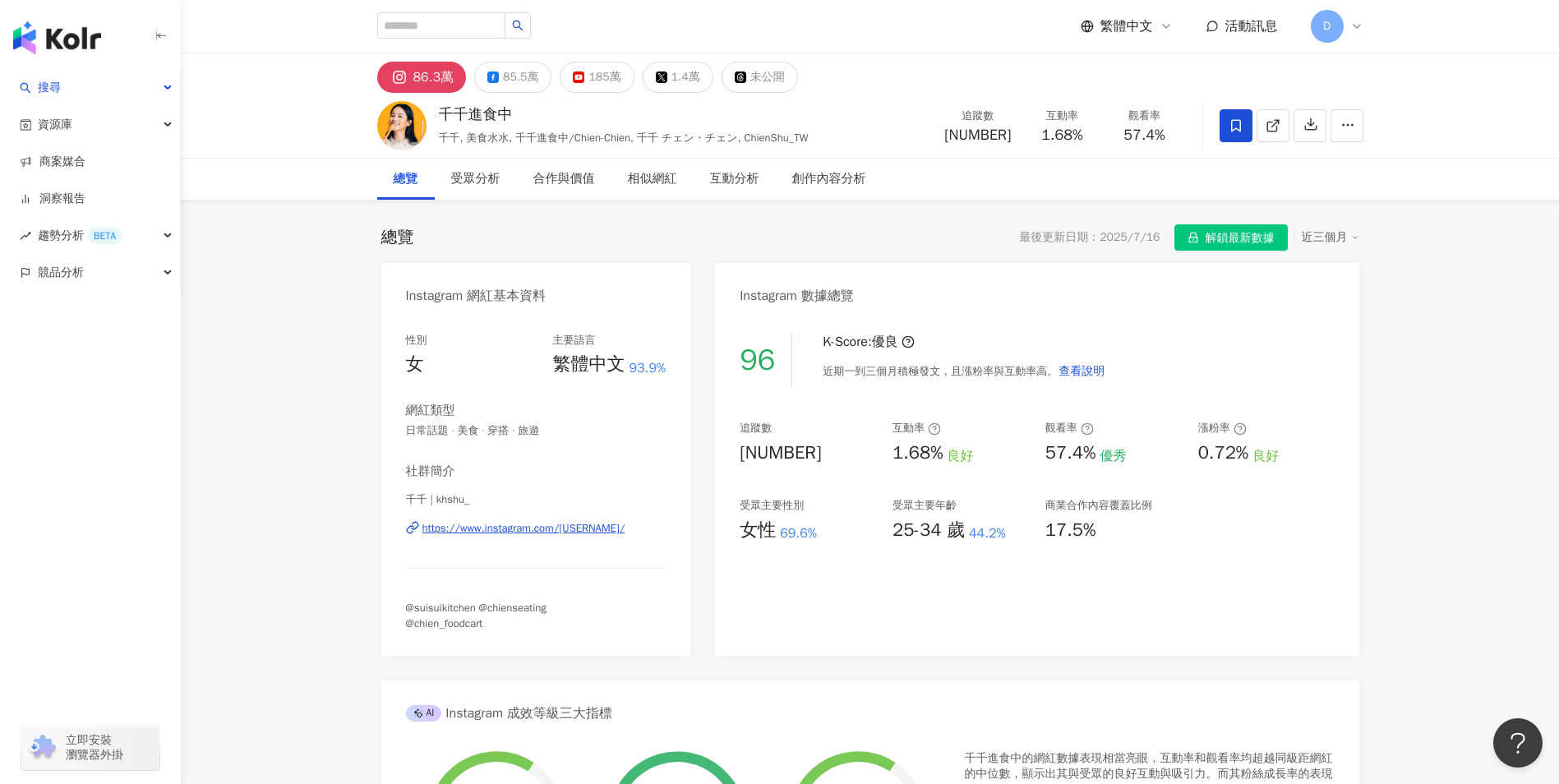 scroll, scrollTop: 0, scrollLeft: 0, axis: both 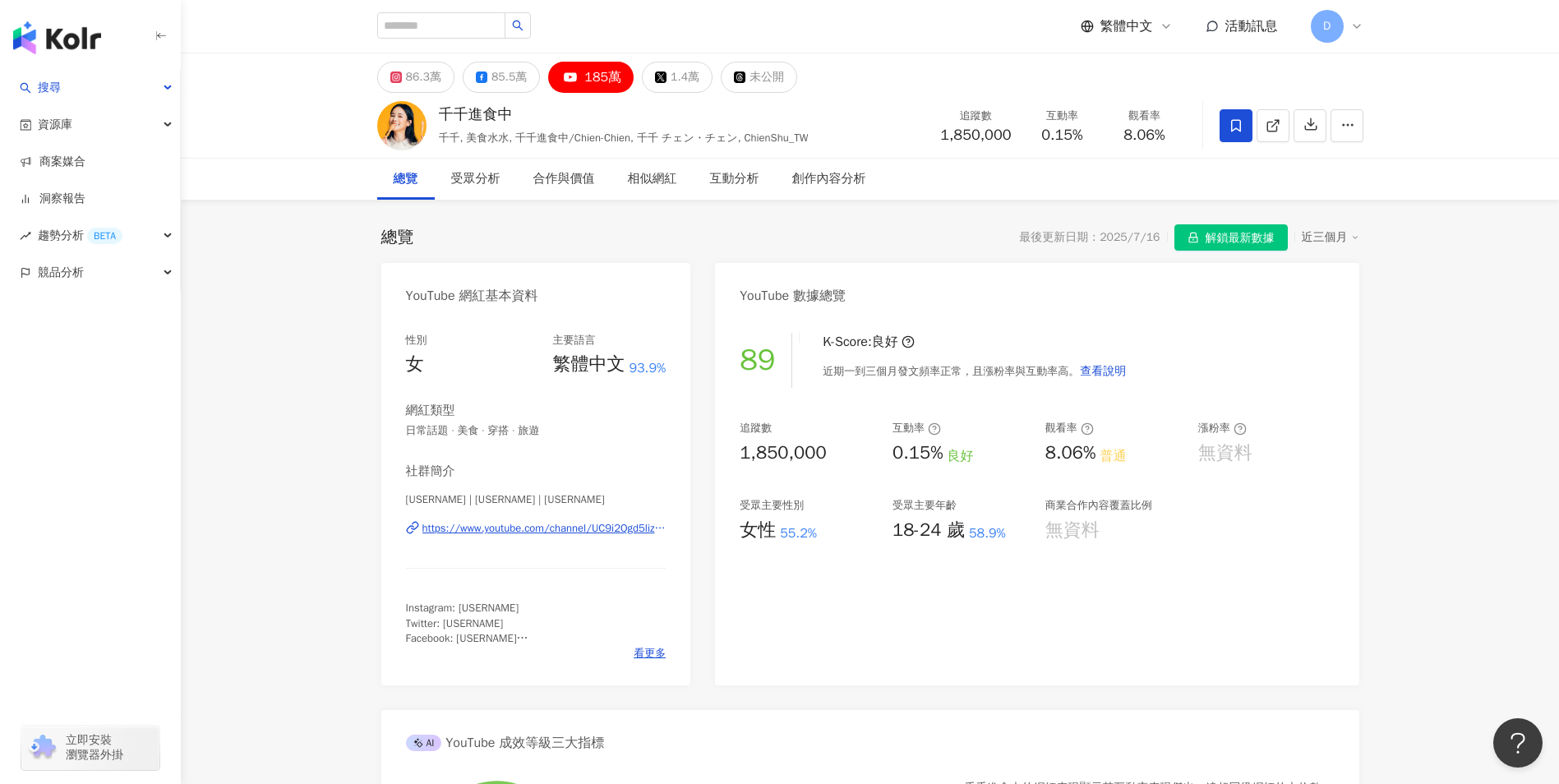 click at bounding box center [402, 126] 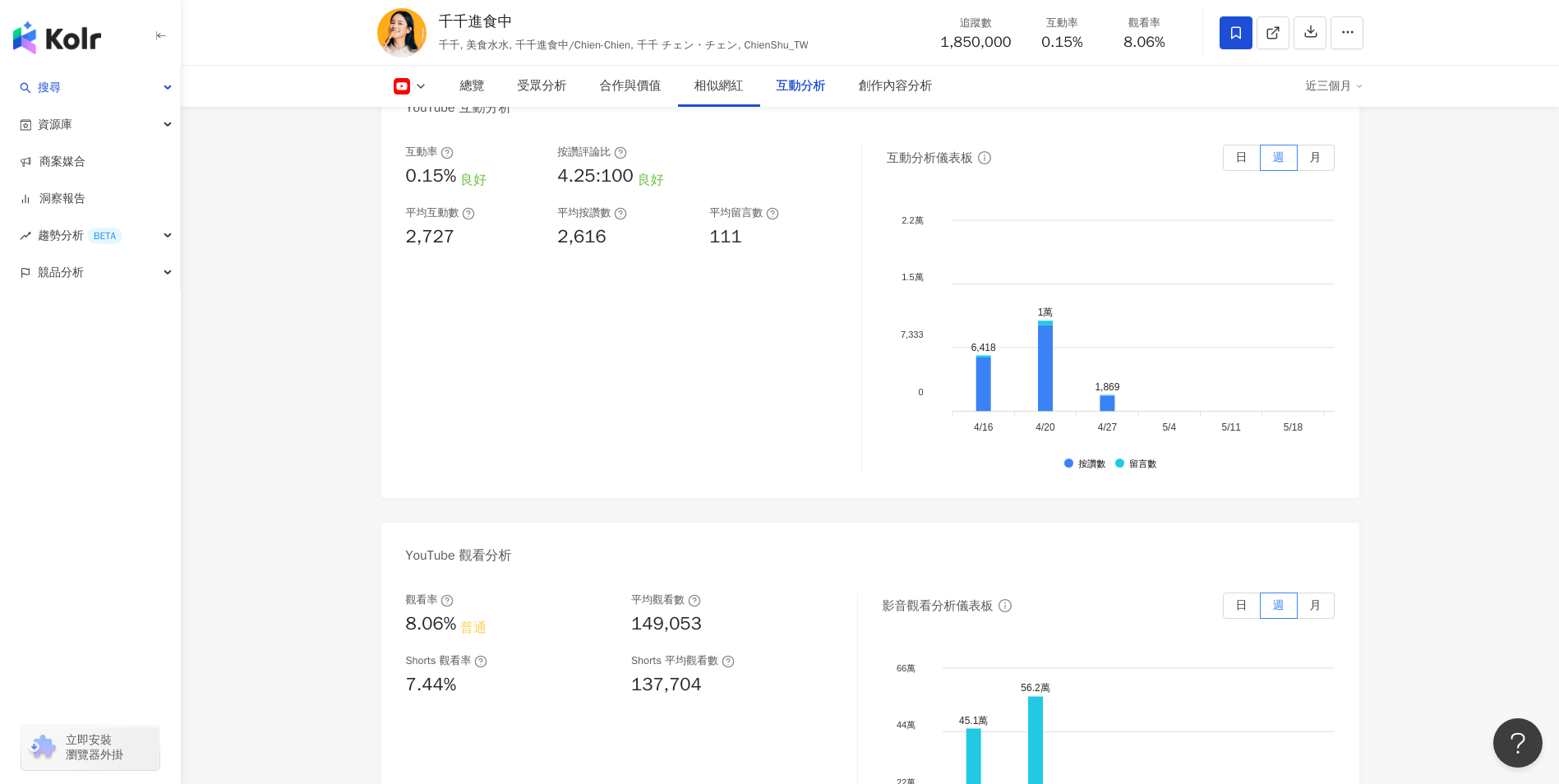 scroll, scrollTop: 3034, scrollLeft: 0, axis: vertical 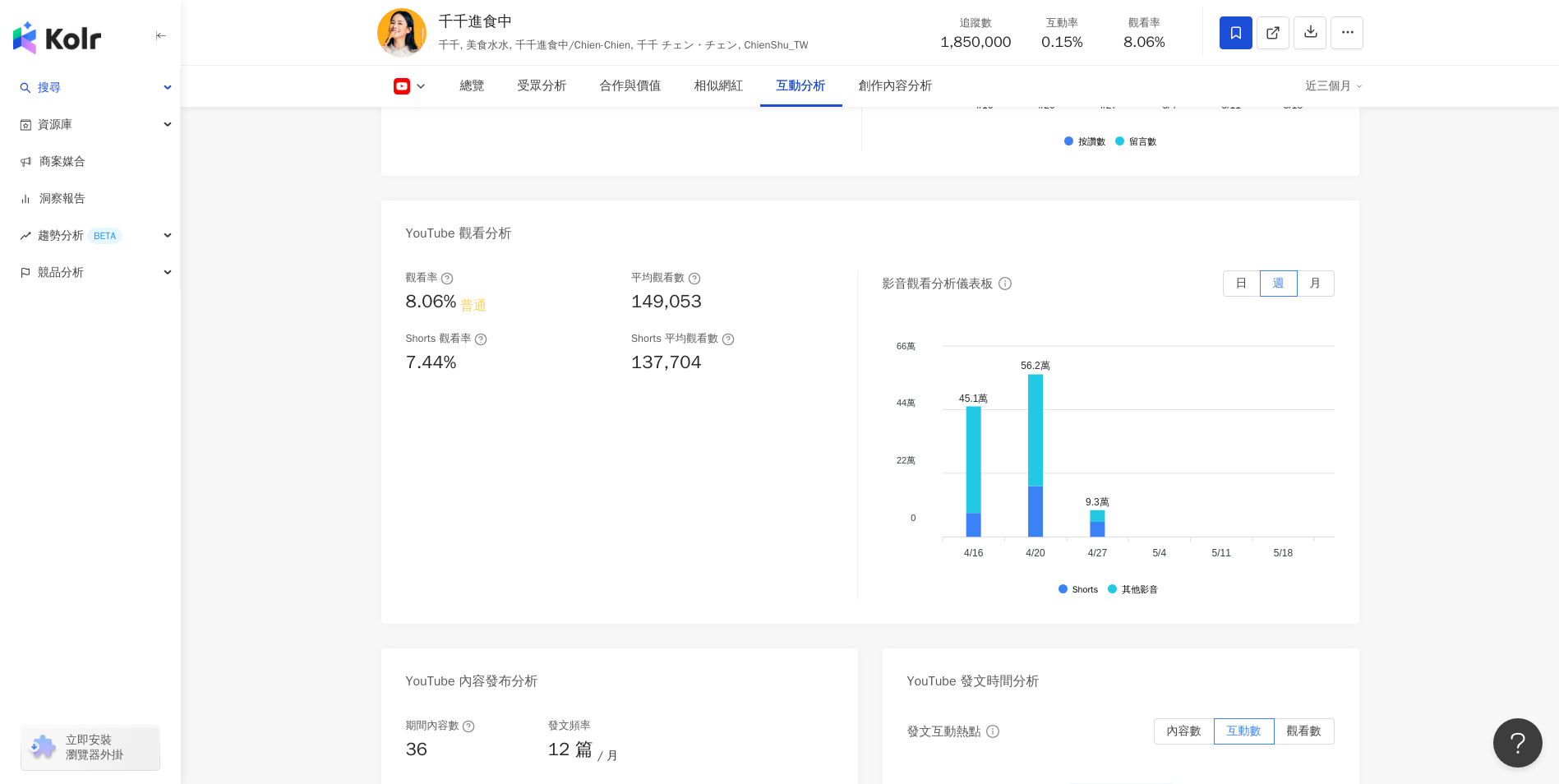 drag, startPoint x: 601, startPoint y: 221, endPoint x: 571, endPoint y: 183, distance: 48.414874 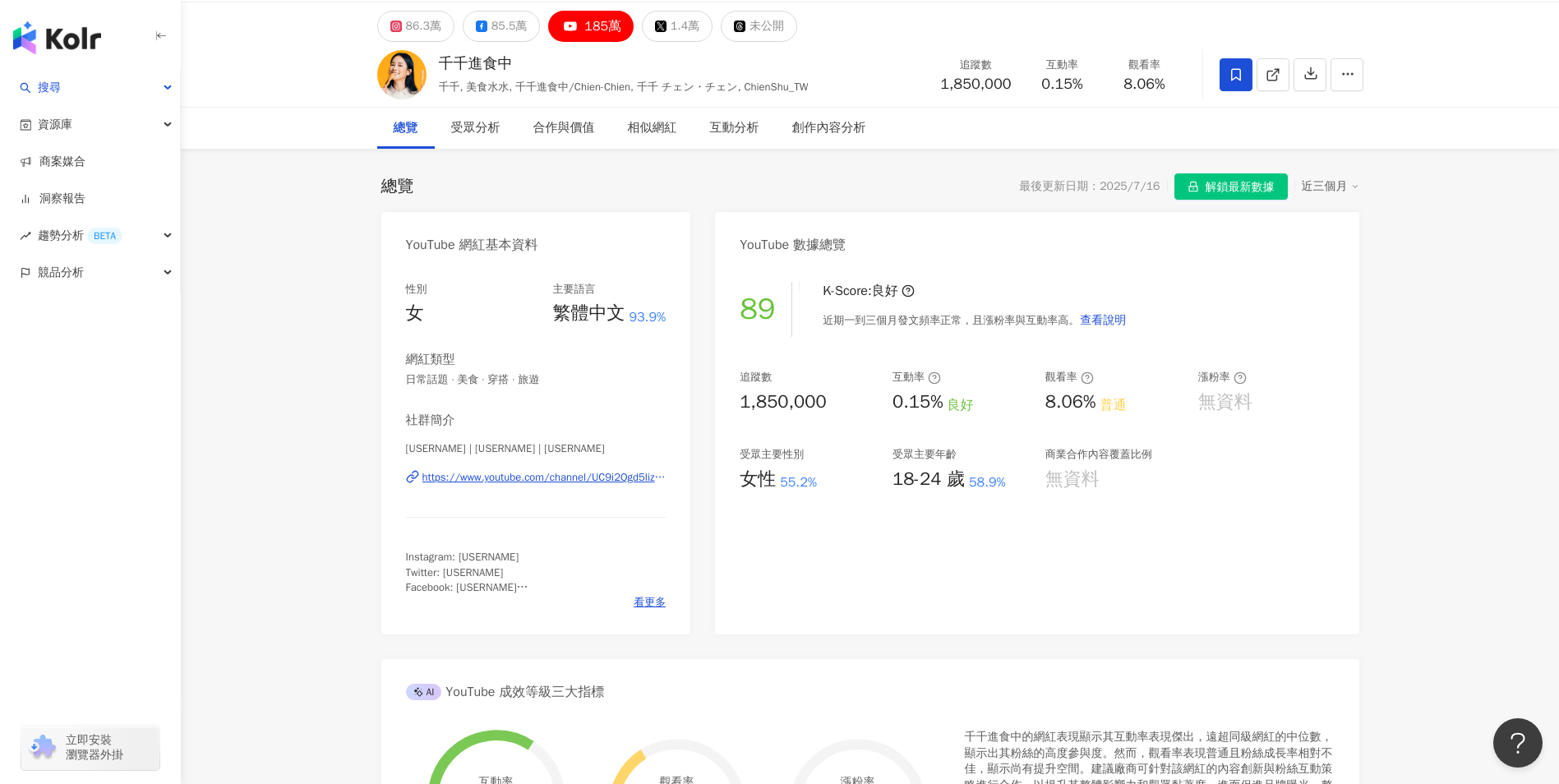 scroll, scrollTop: 0, scrollLeft: 0, axis: both 